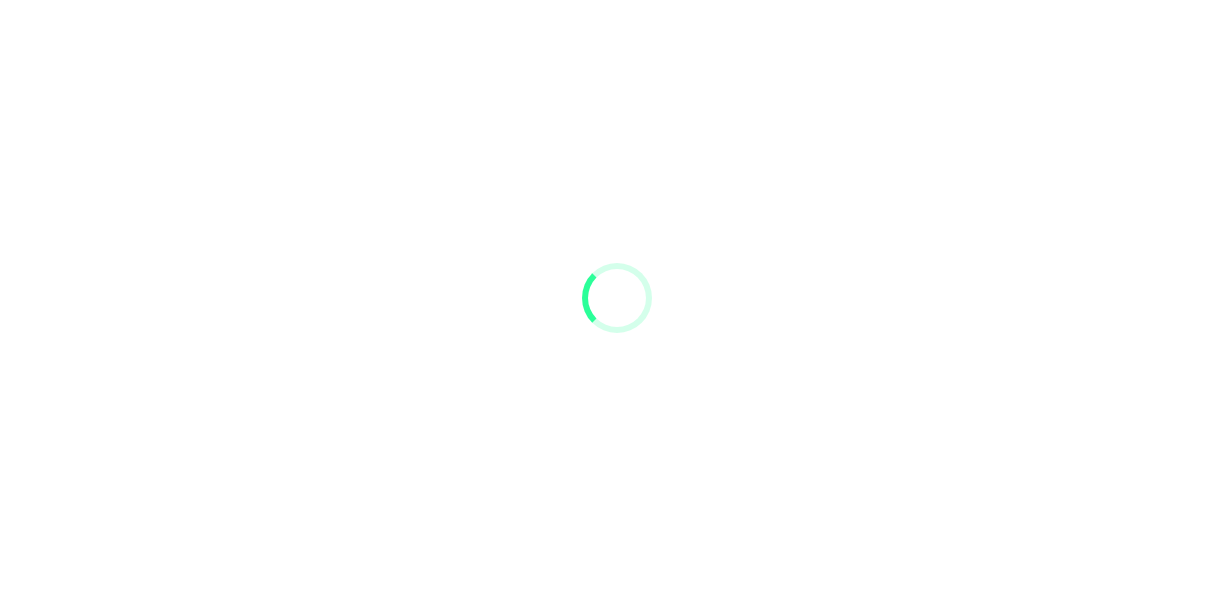 scroll, scrollTop: 0, scrollLeft: 0, axis: both 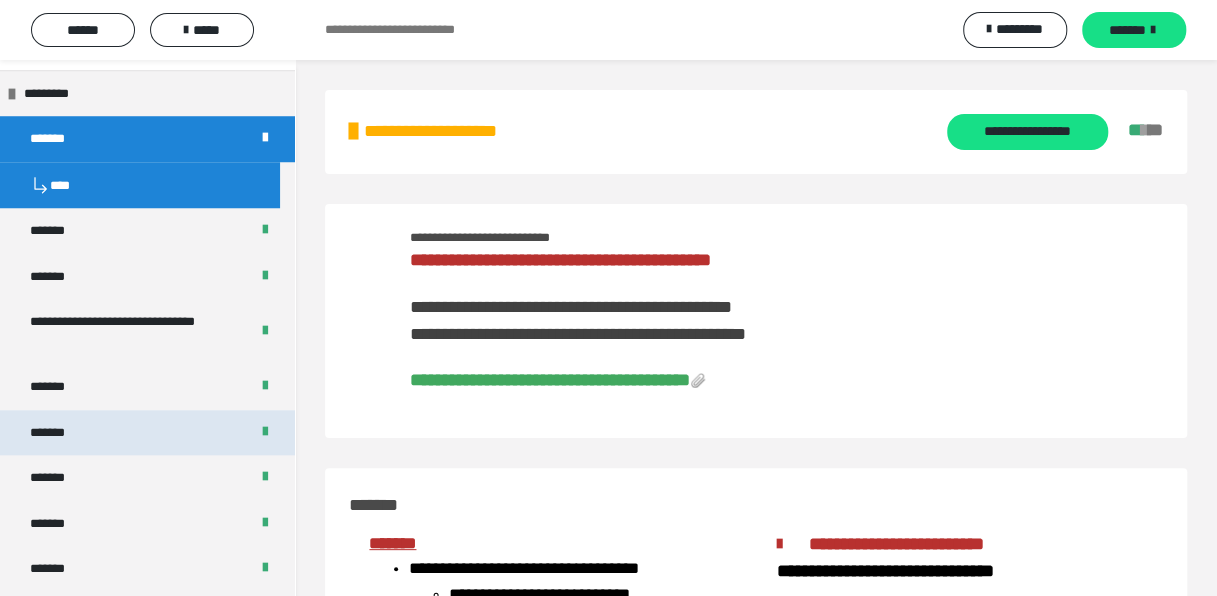 click on "*******" at bounding box center [147, 433] 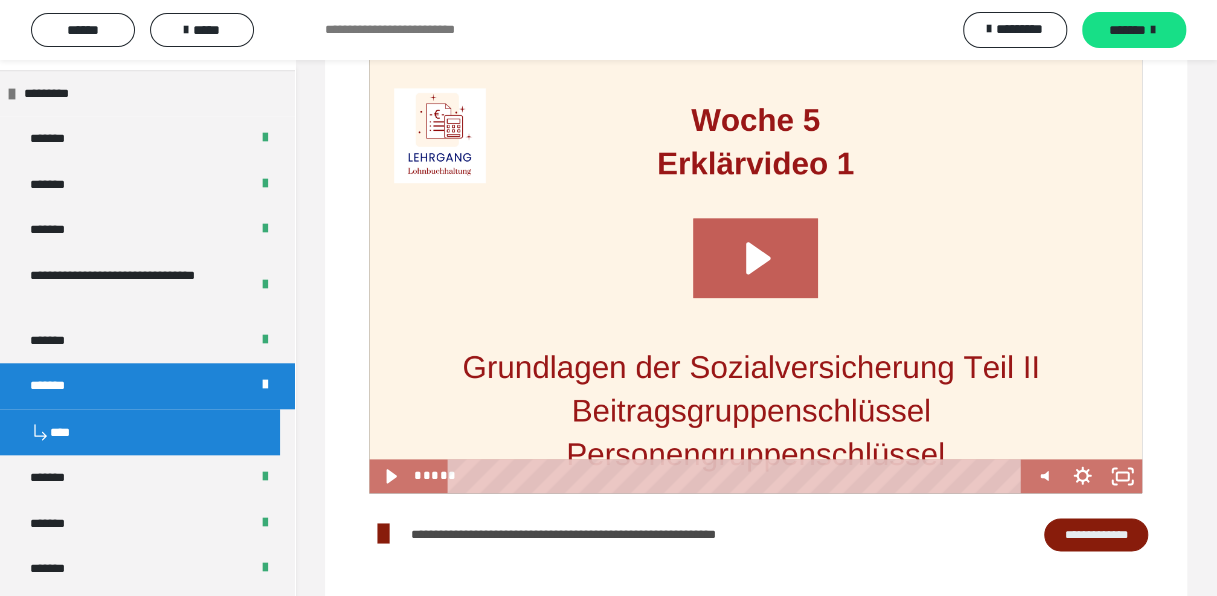 scroll, scrollTop: 1000, scrollLeft: 0, axis: vertical 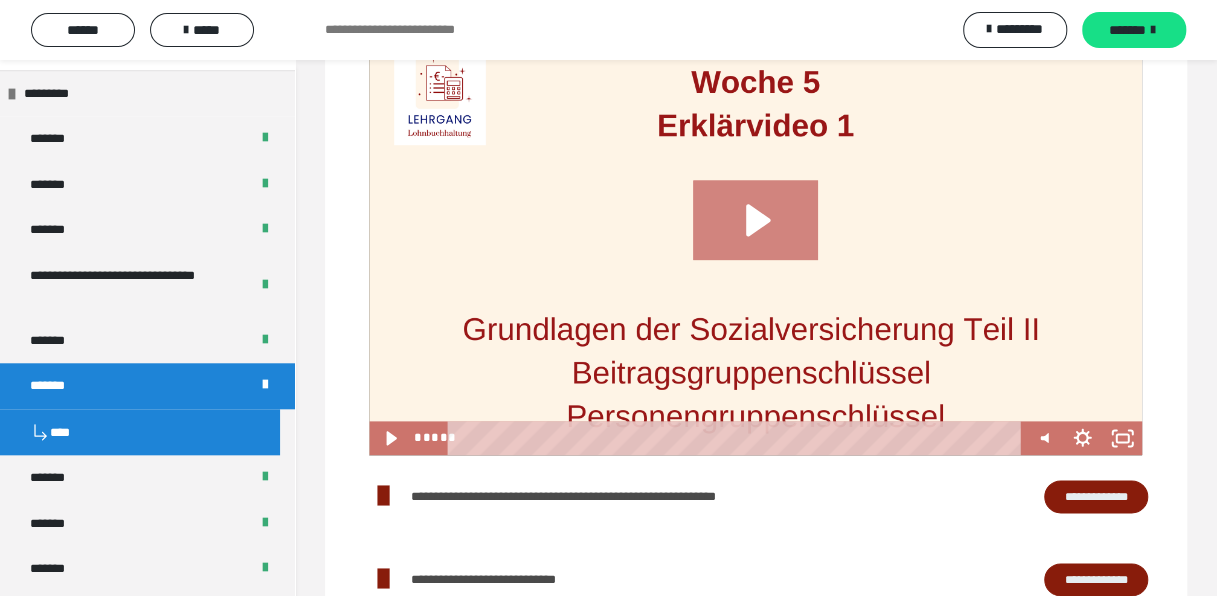 click 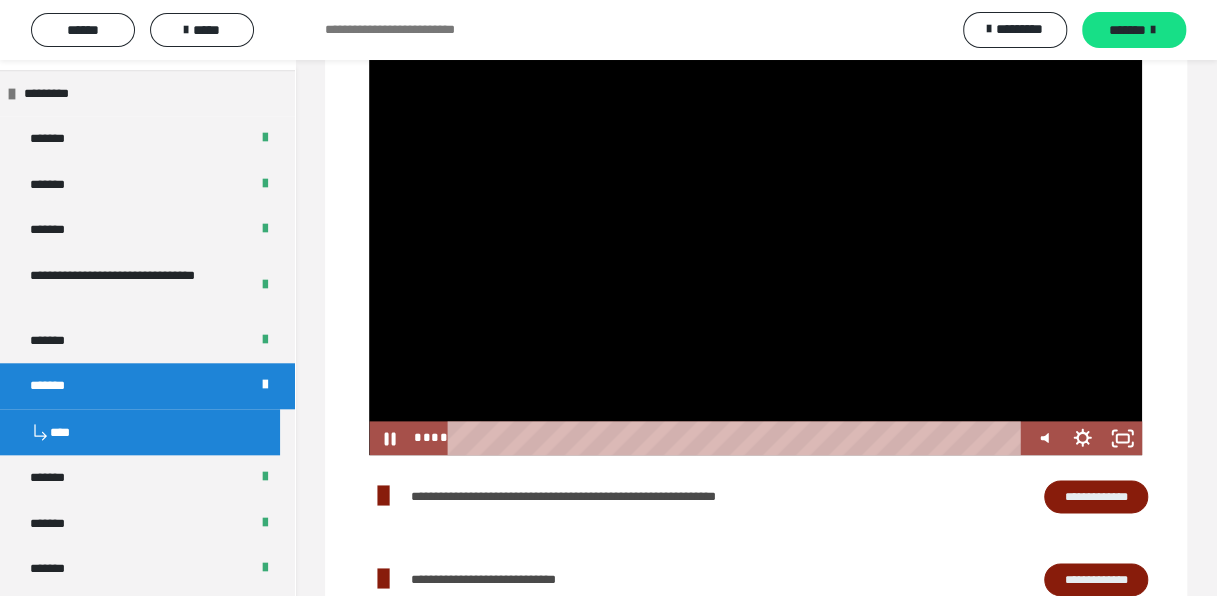 click at bounding box center (755, 237) 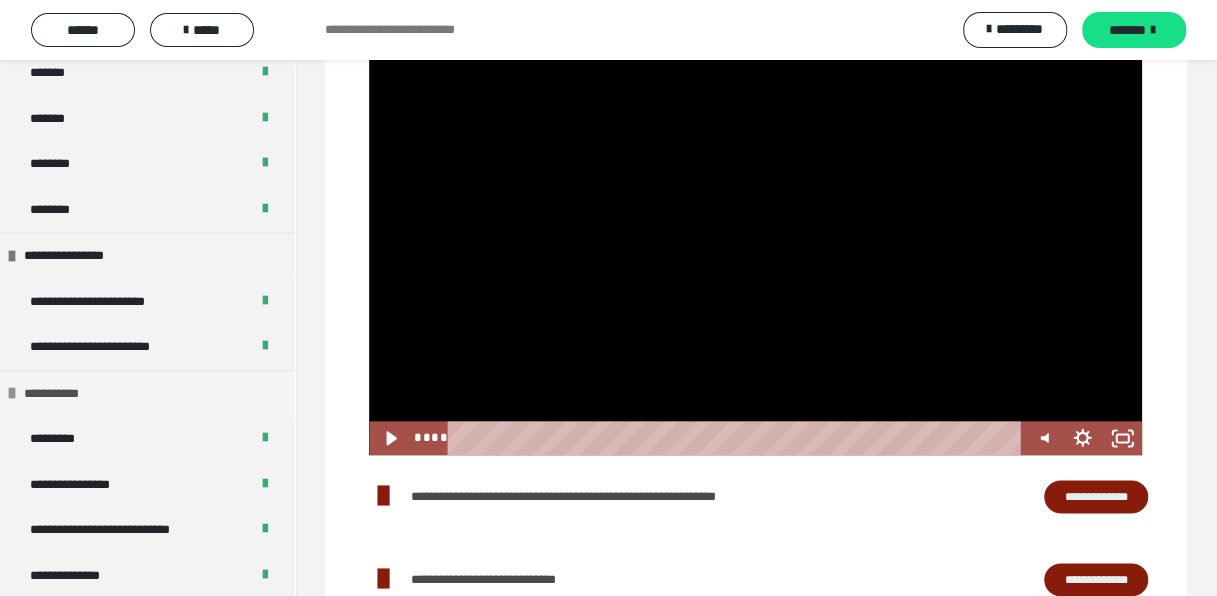 scroll, scrollTop: 1300, scrollLeft: 0, axis: vertical 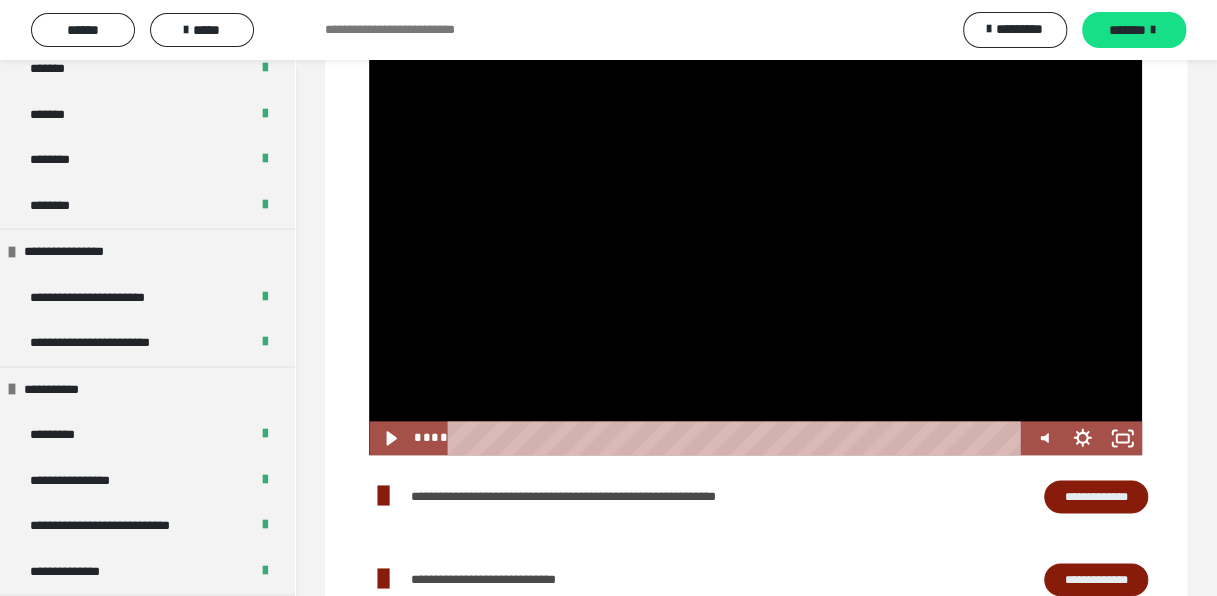 click at bounding box center [755, 237] 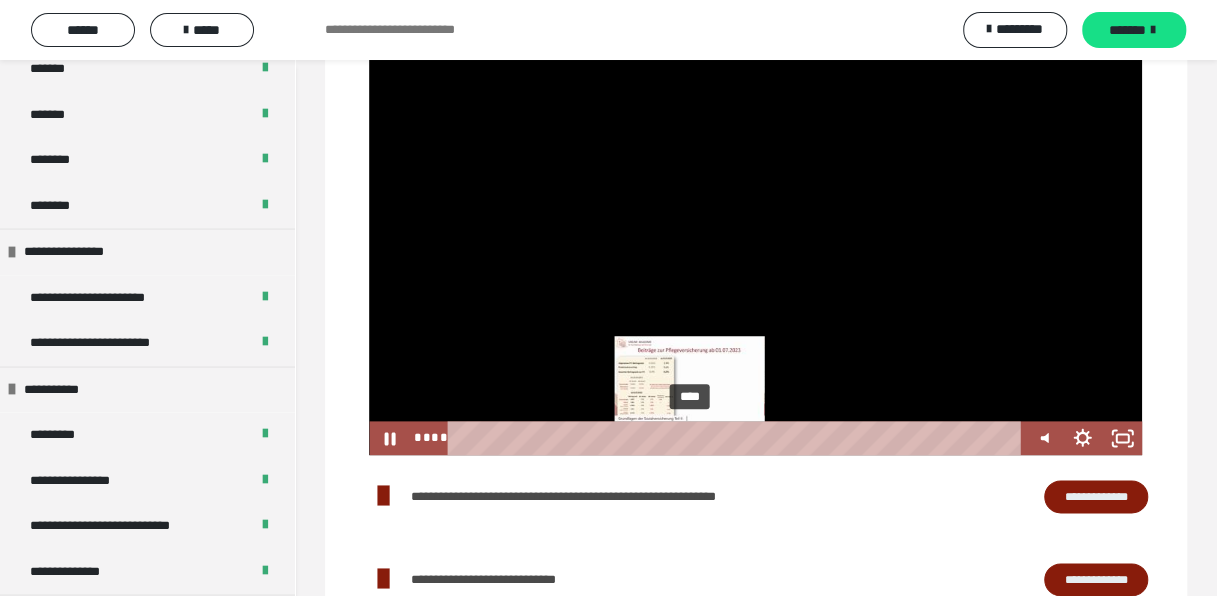 click on "****" at bounding box center [737, 438] 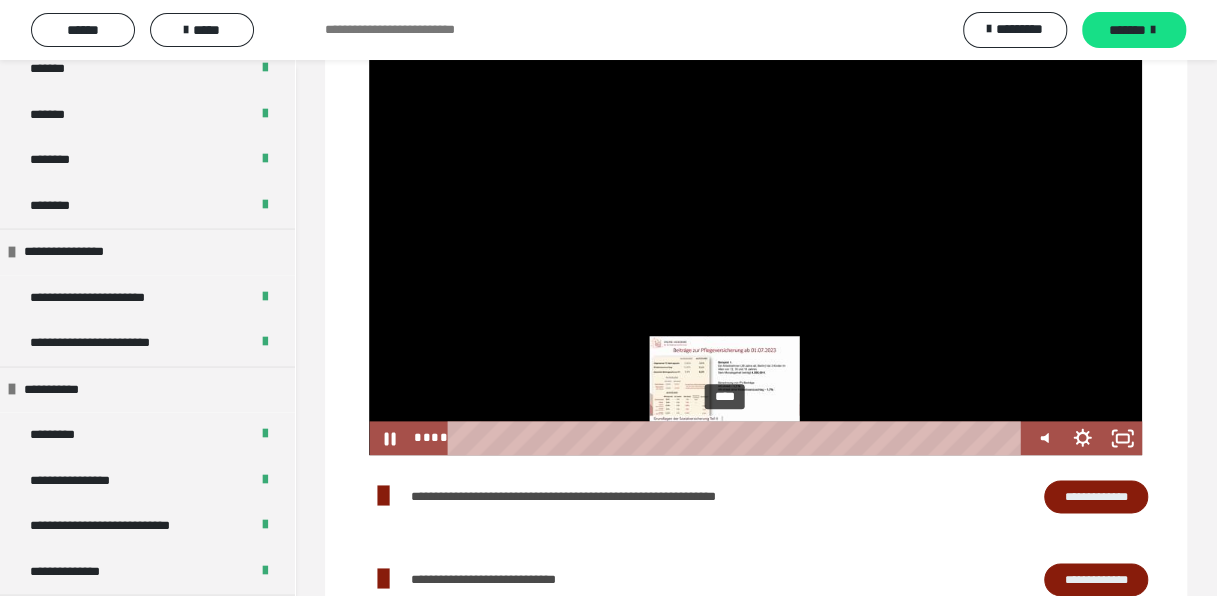 click on "****" at bounding box center [737, 438] 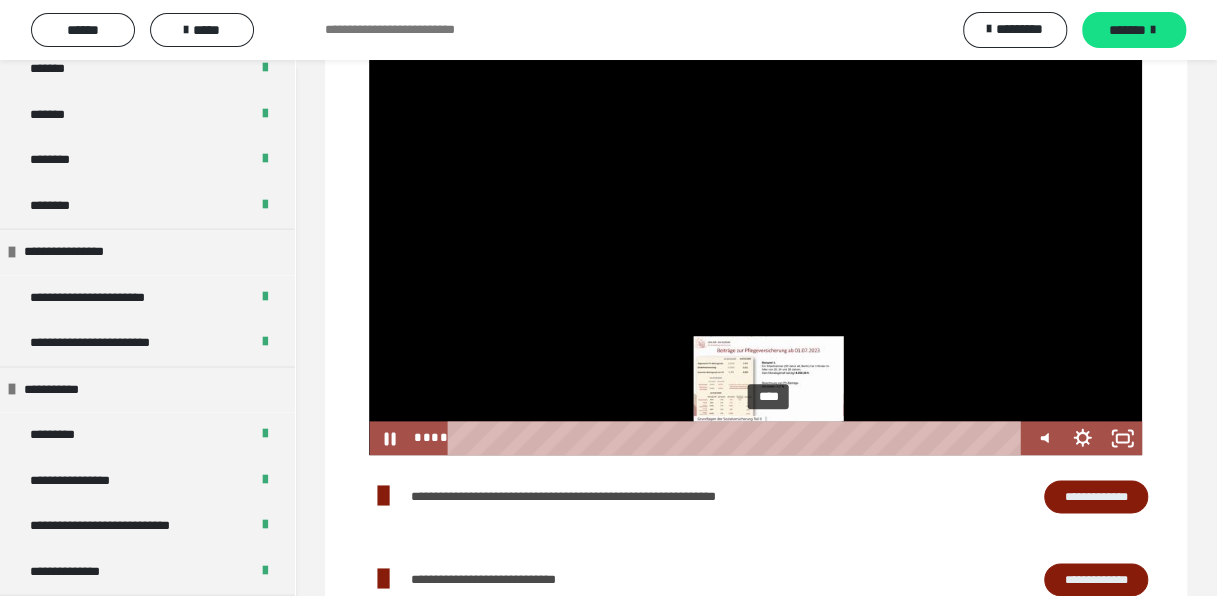 click on "****" at bounding box center [737, 438] 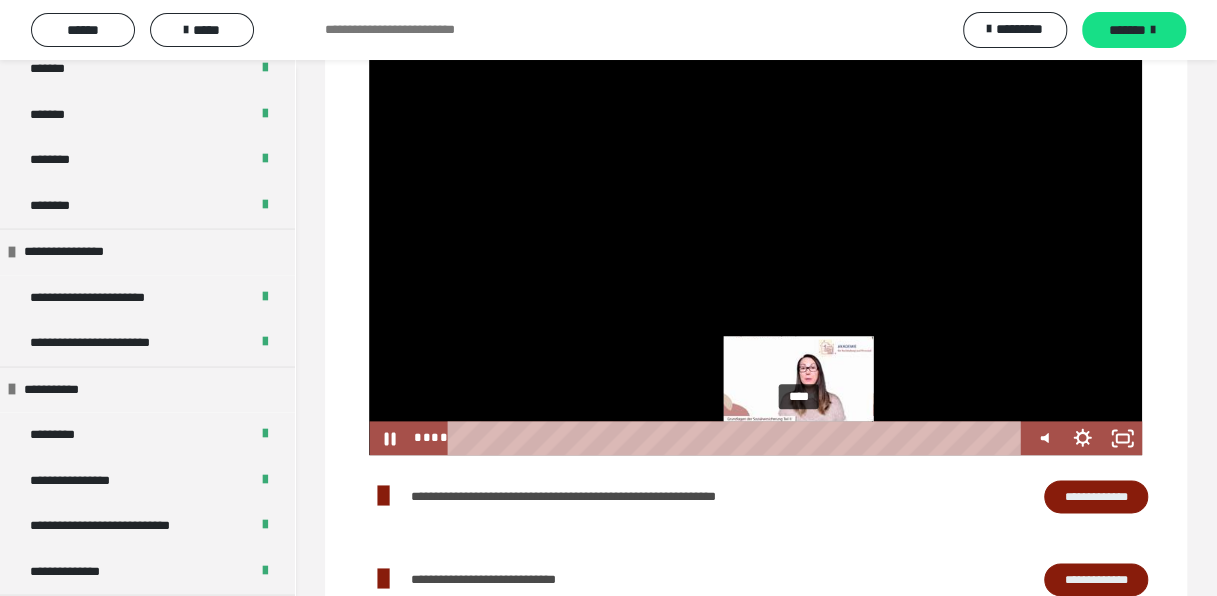 click on "****" at bounding box center (737, 438) 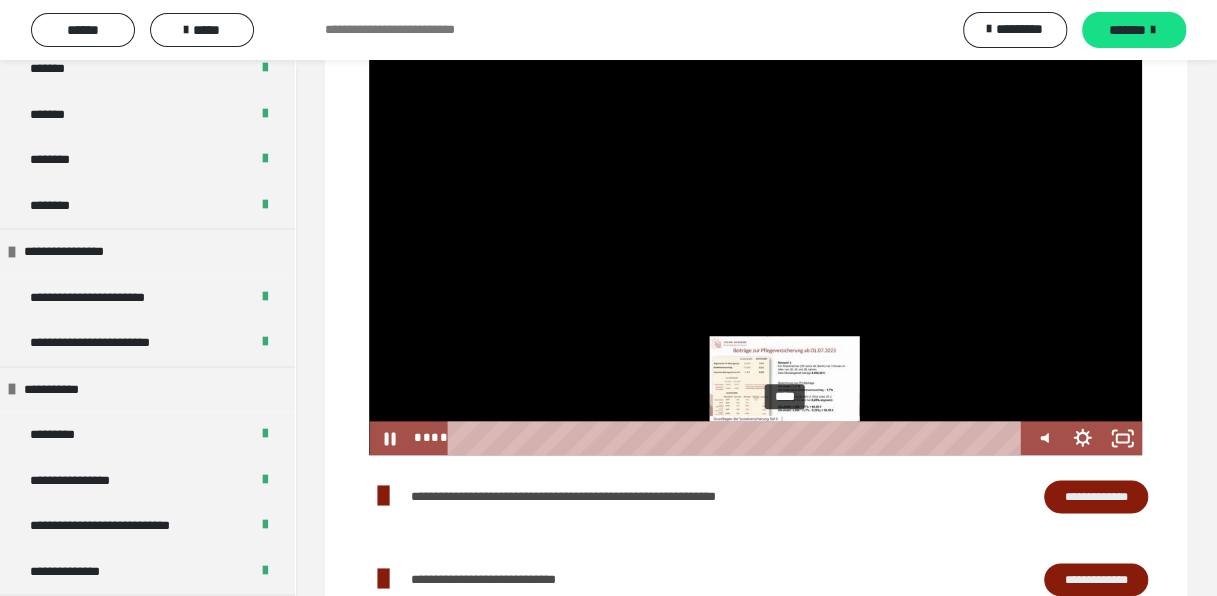 click on "****" at bounding box center (737, 438) 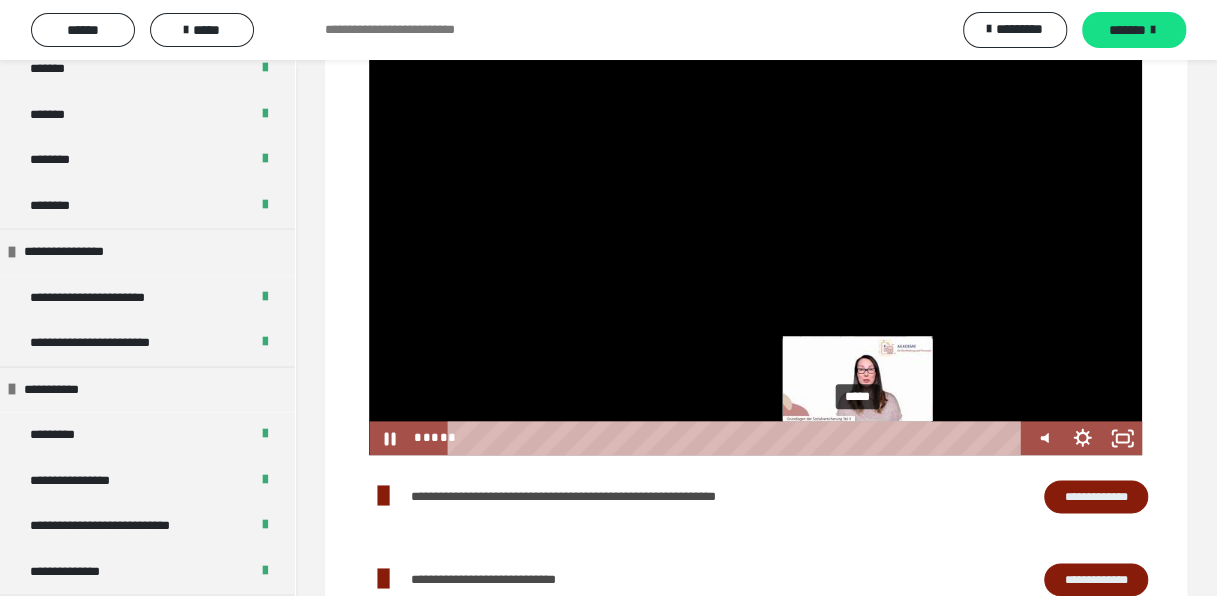 click on "*****" at bounding box center (737, 438) 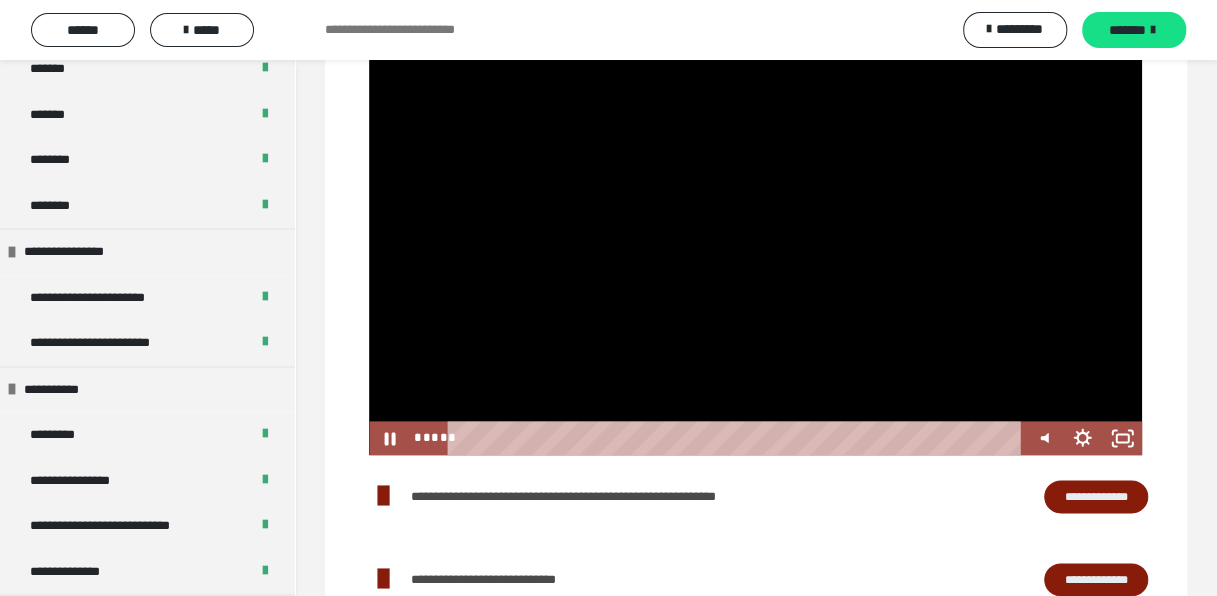 click at bounding box center [755, 237] 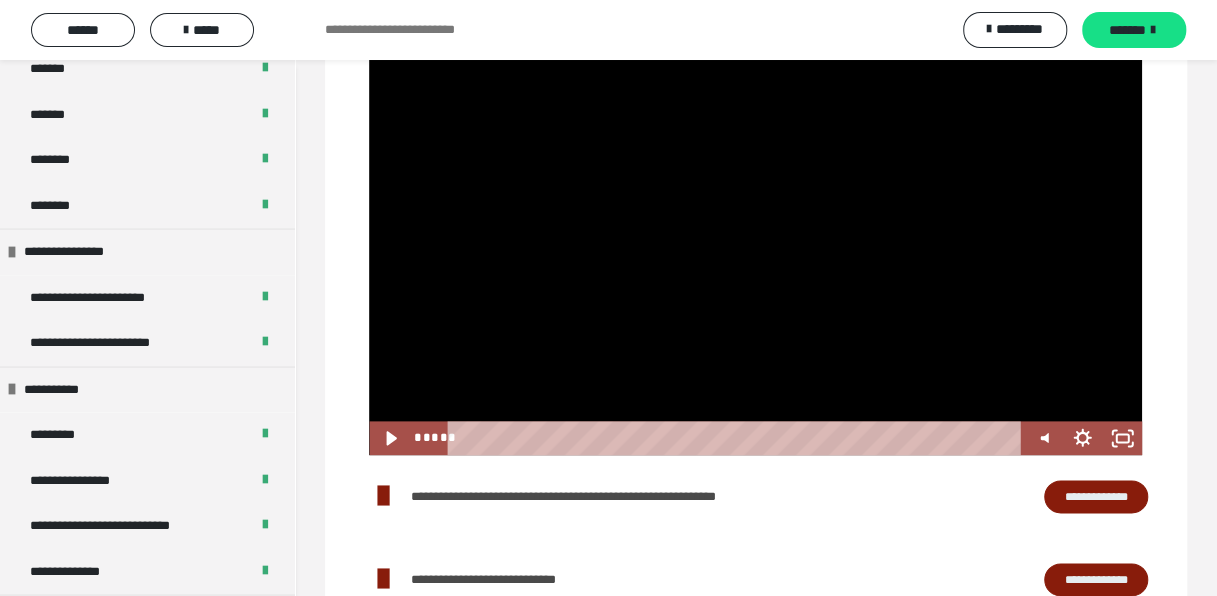 click at bounding box center (755, 237) 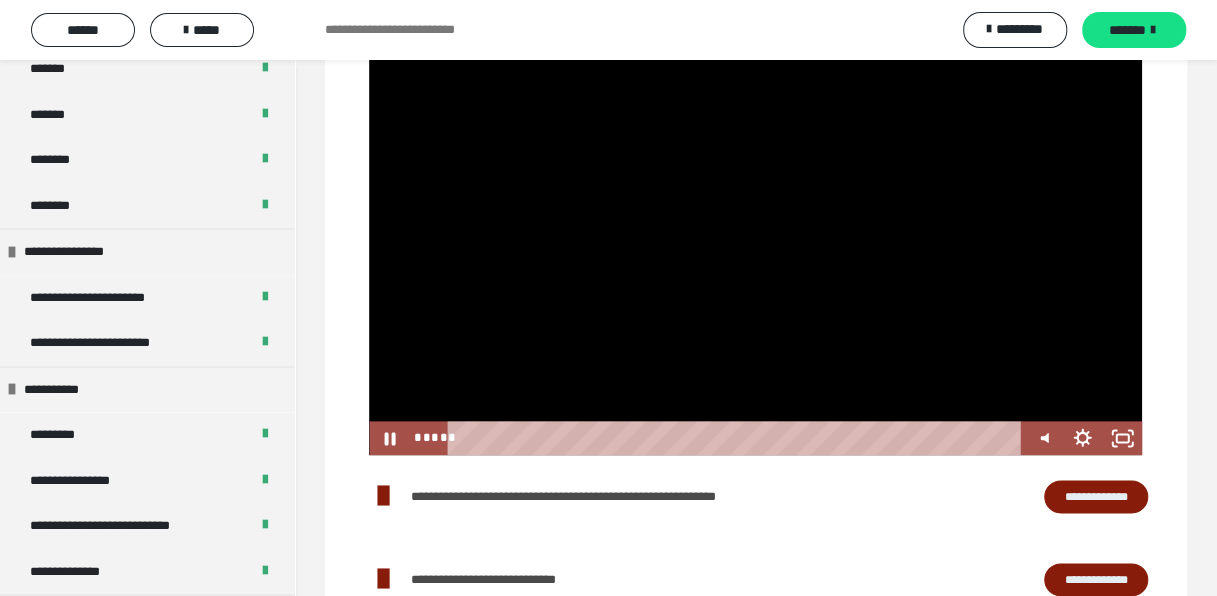 click at bounding box center (755, 237) 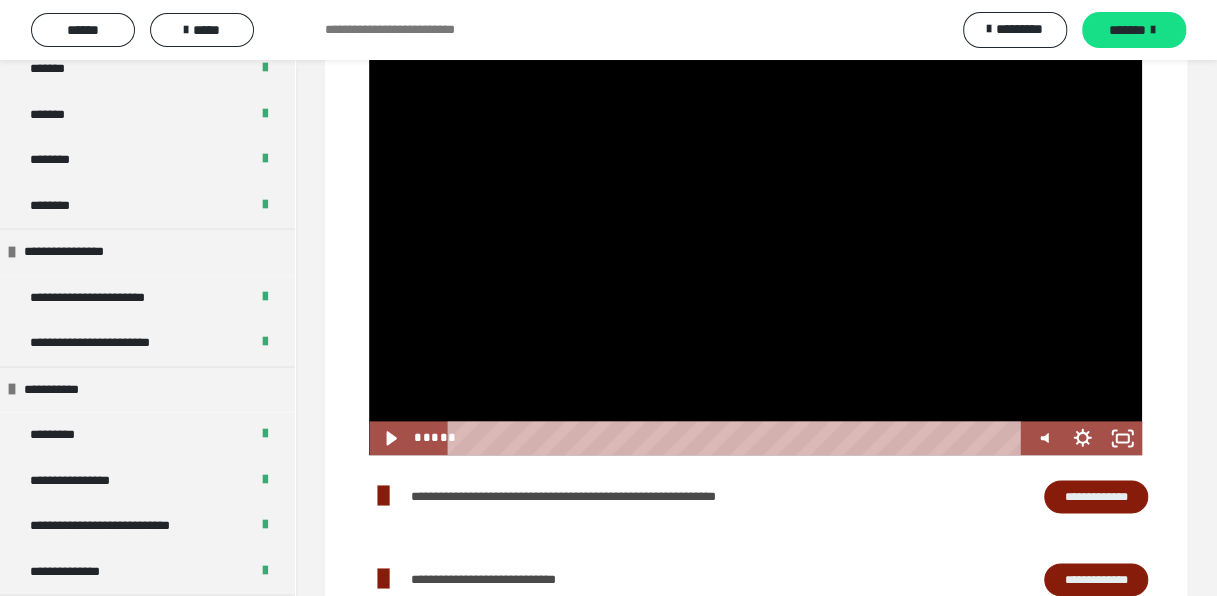 click at bounding box center (755, 237) 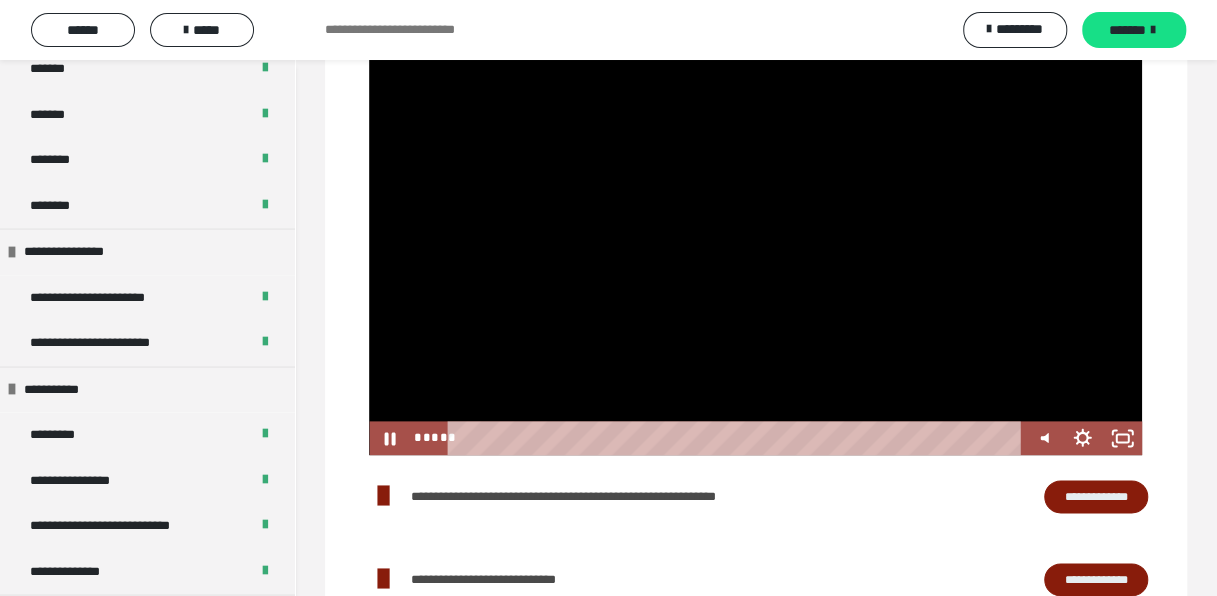 click at bounding box center (755, 237) 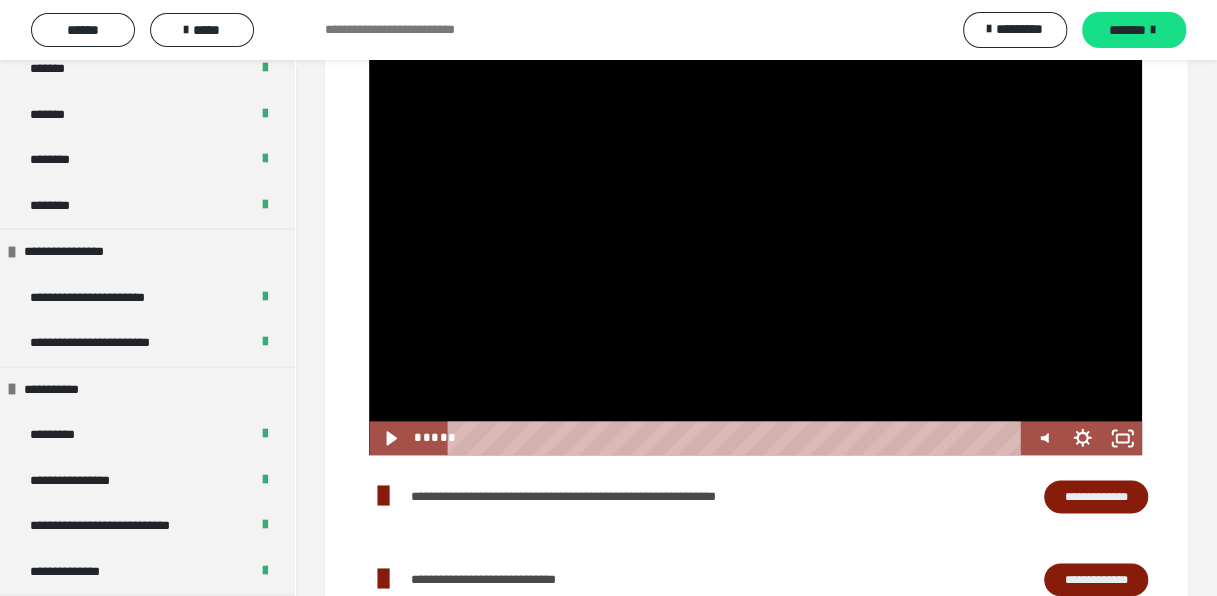 click at bounding box center (755, 237) 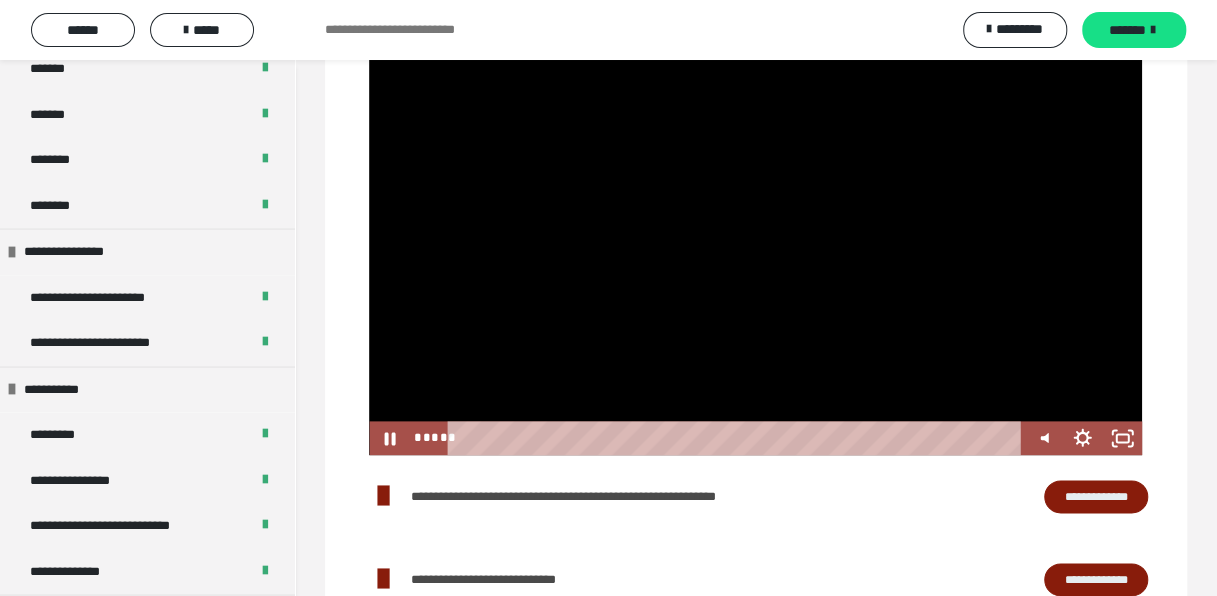 click at bounding box center [755, 237] 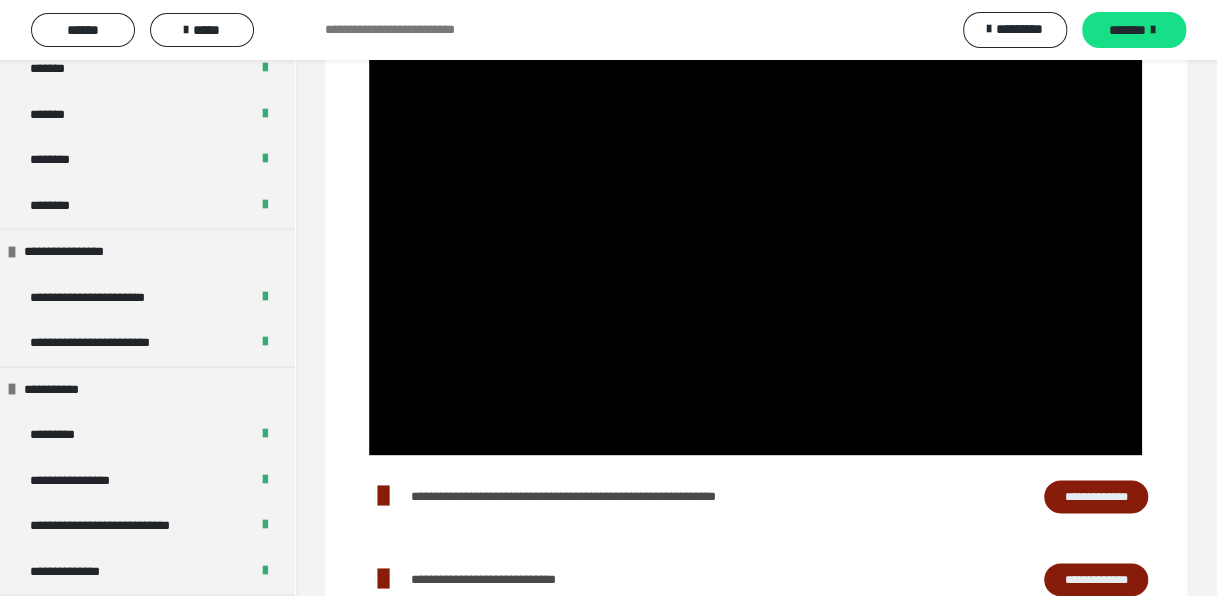 click at bounding box center [755, 237] 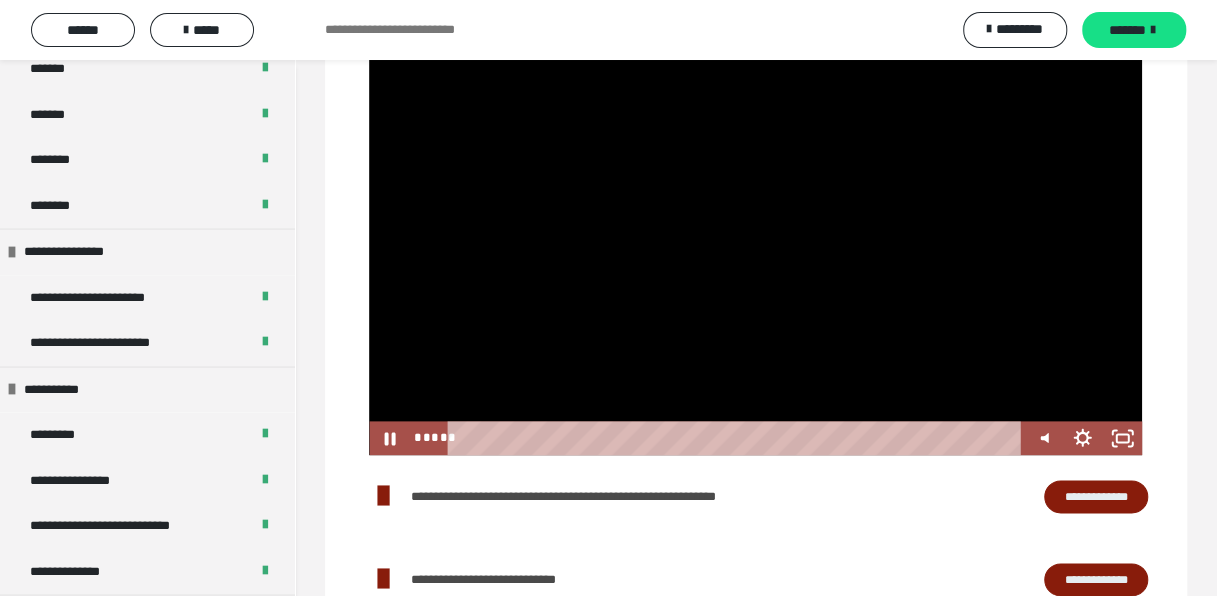 click at bounding box center (755, 237) 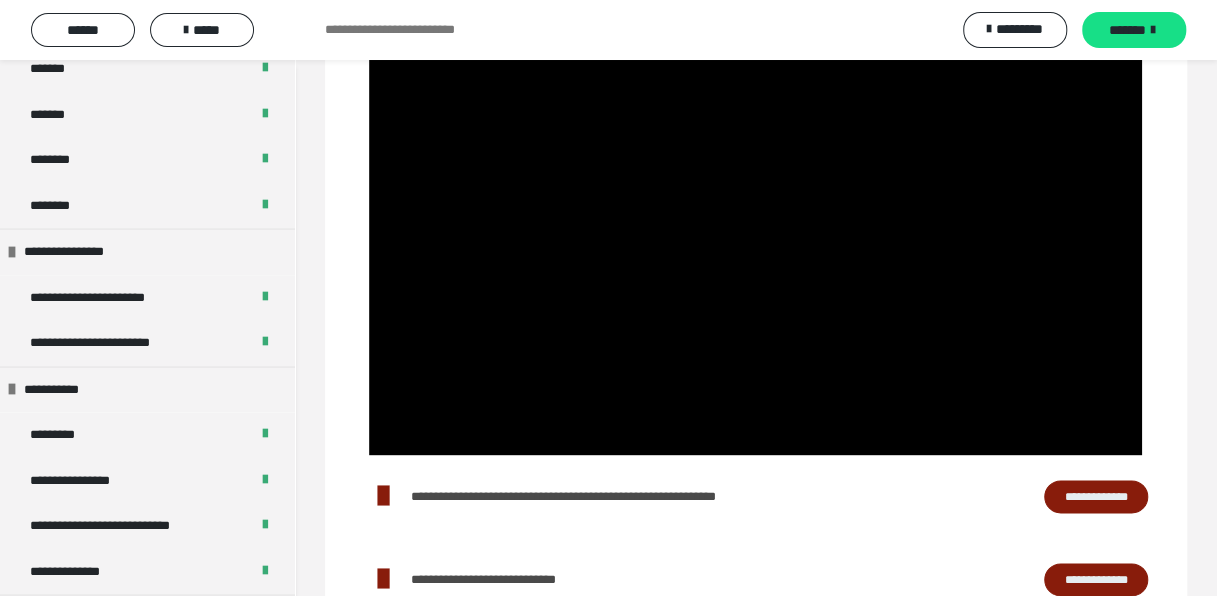 type 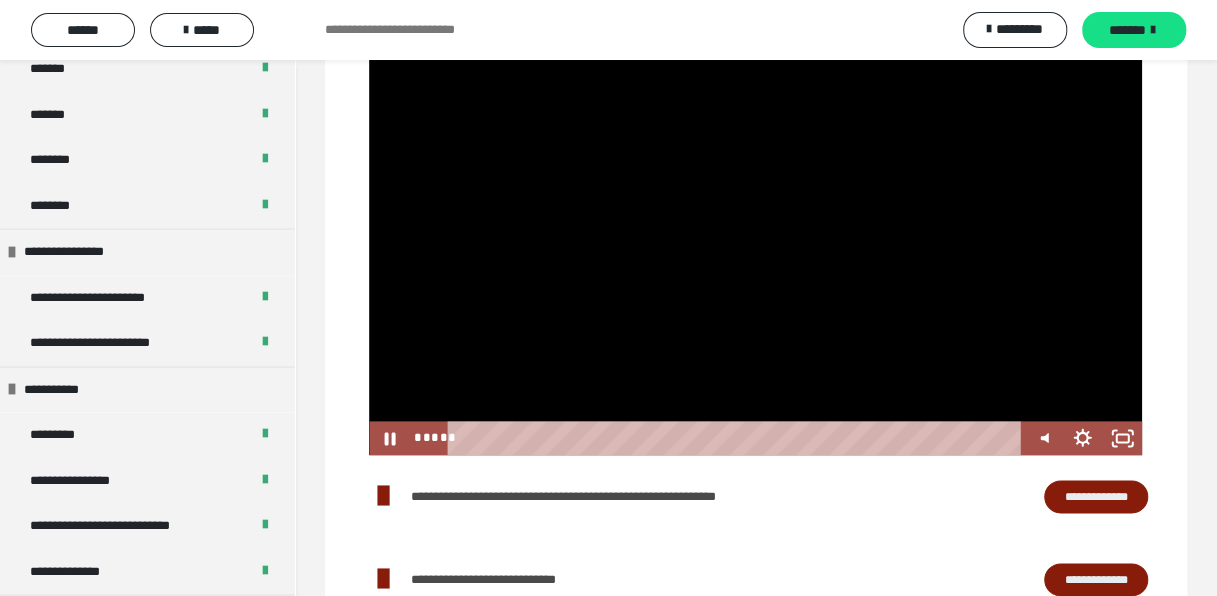 click at bounding box center [755, 237] 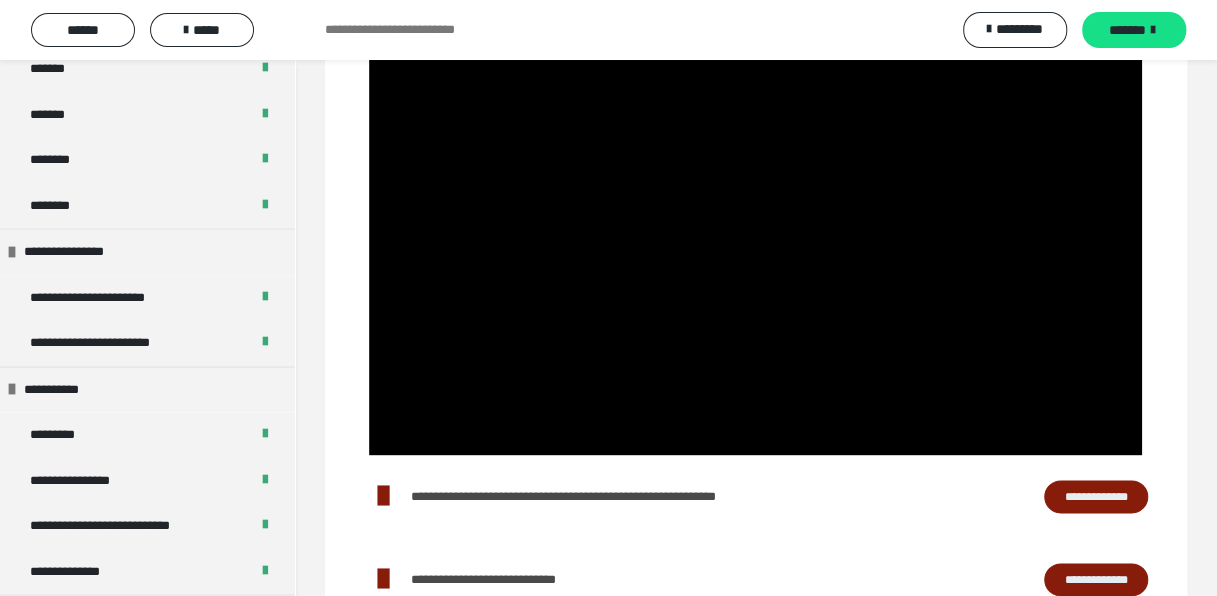 click at bounding box center (369, 20) 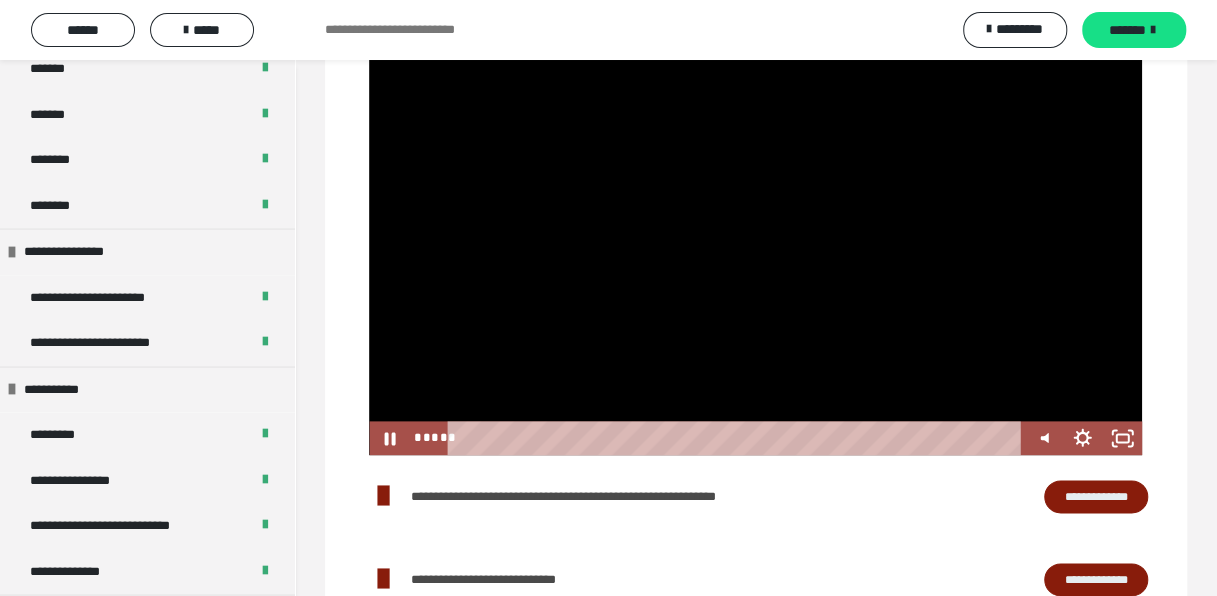 click at bounding box center [369, 20] 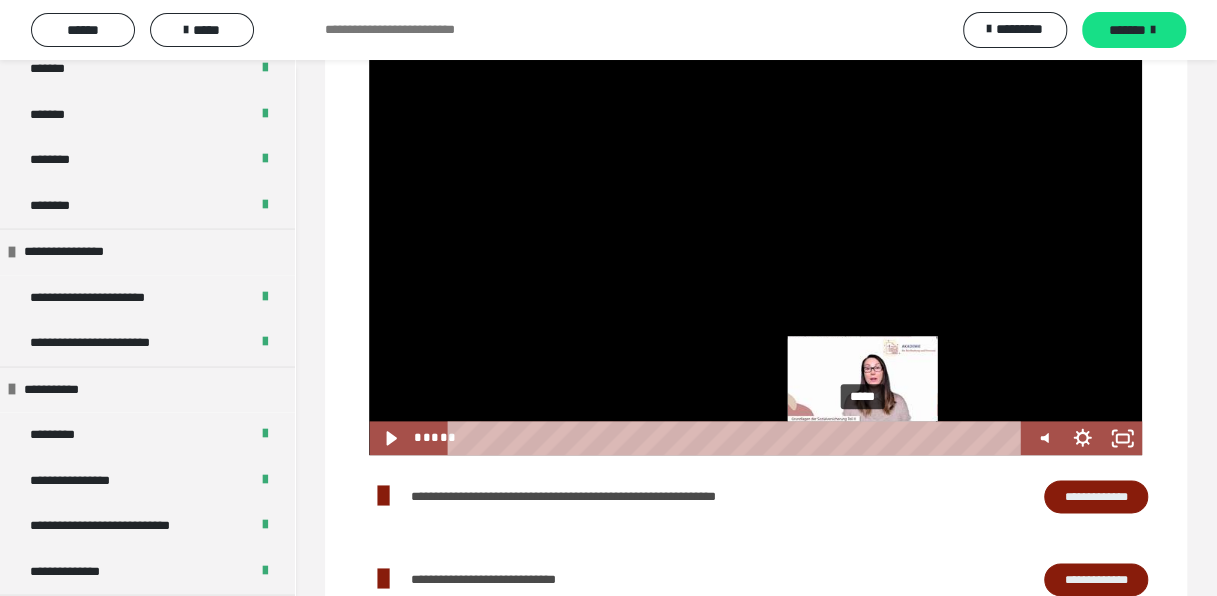 click on "*****" at bounding box center (737, 438) 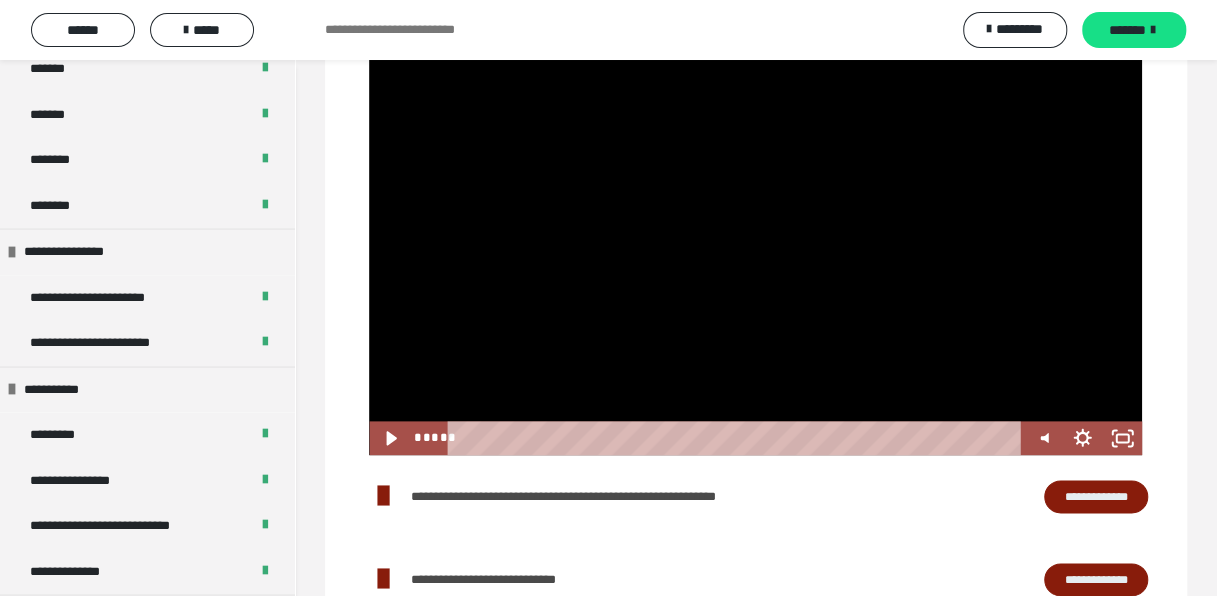 click at bounding box center (755, 237) 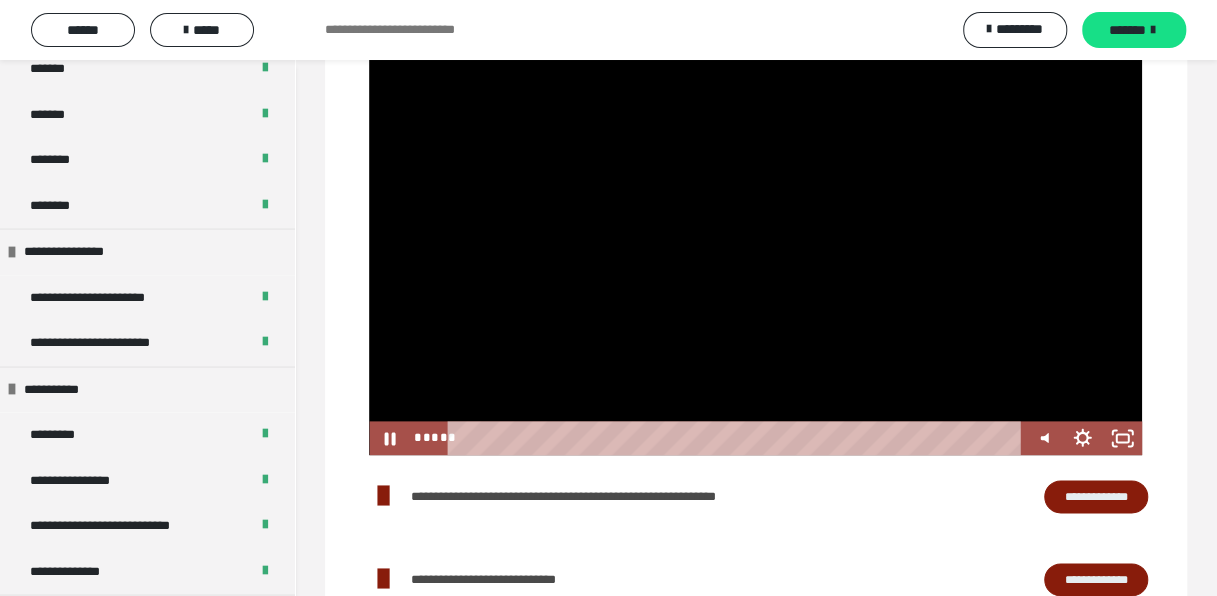 click at bounding box center (755, 237) 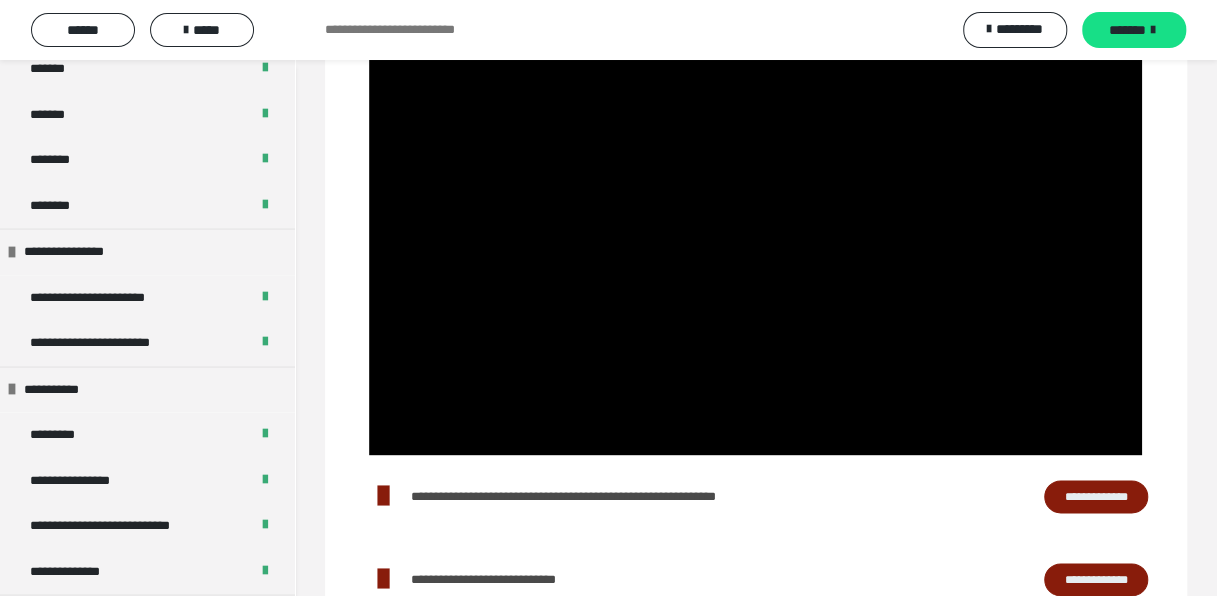 click at bounding box center [369, 20] 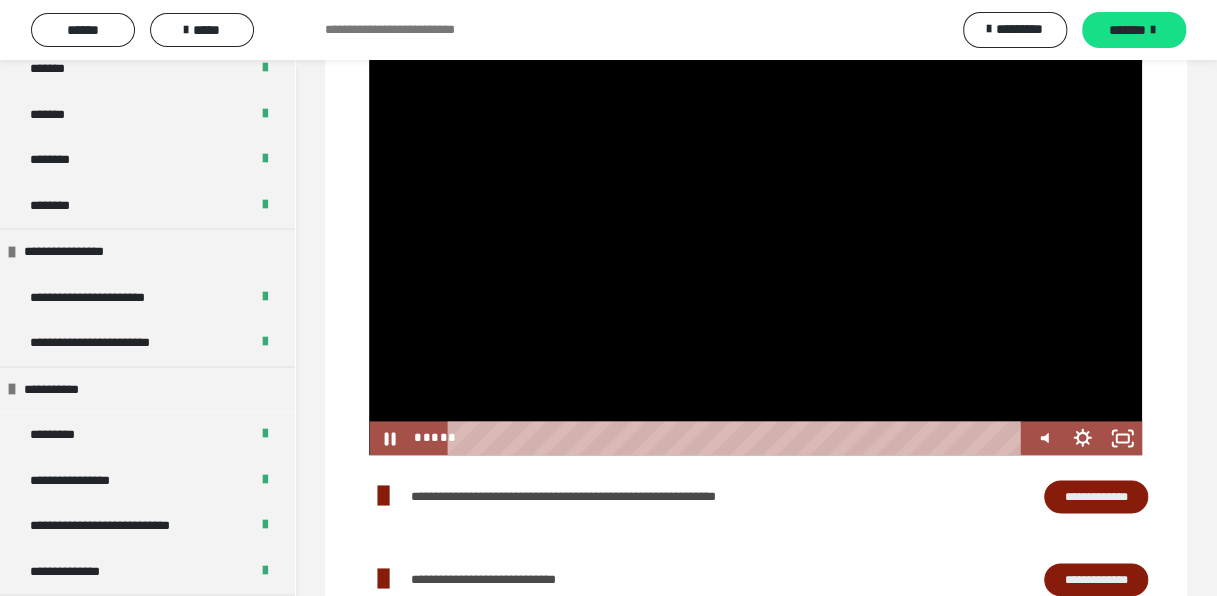 click at bounding box center [755, 237] 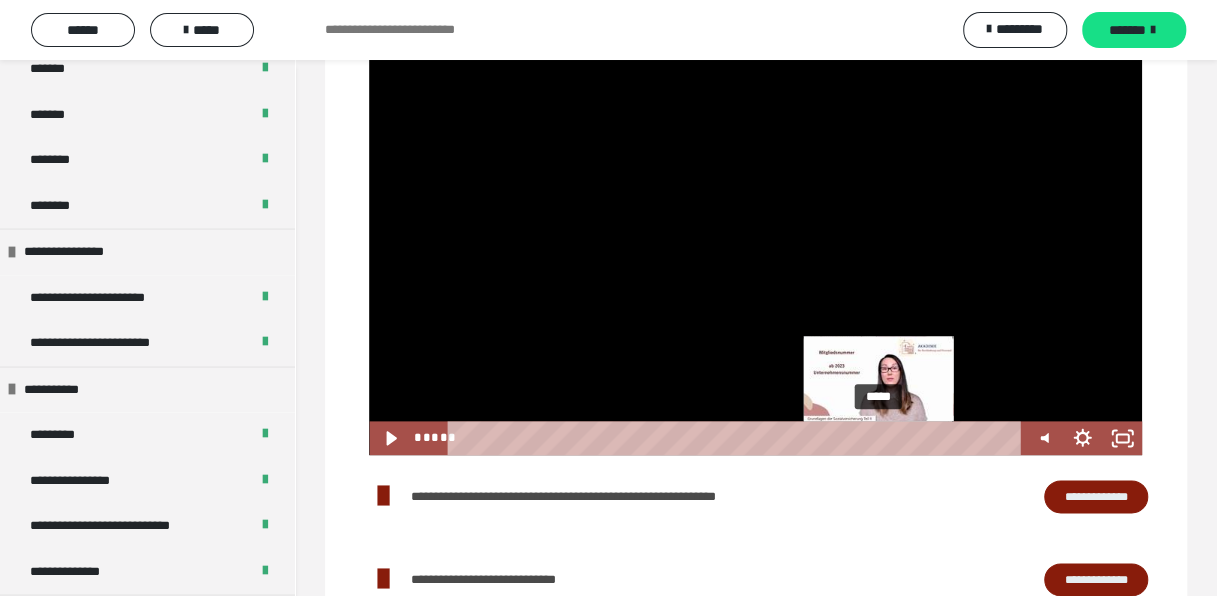 click on "*****" at bounding box center (737, 438) 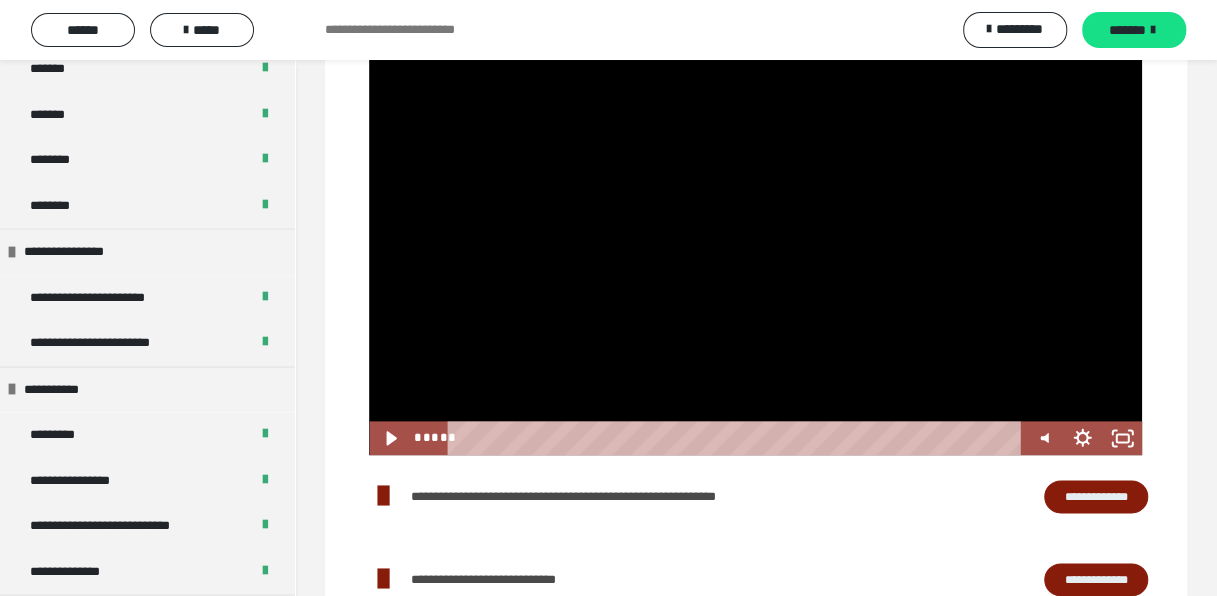 click at bounding box center [755, 237] 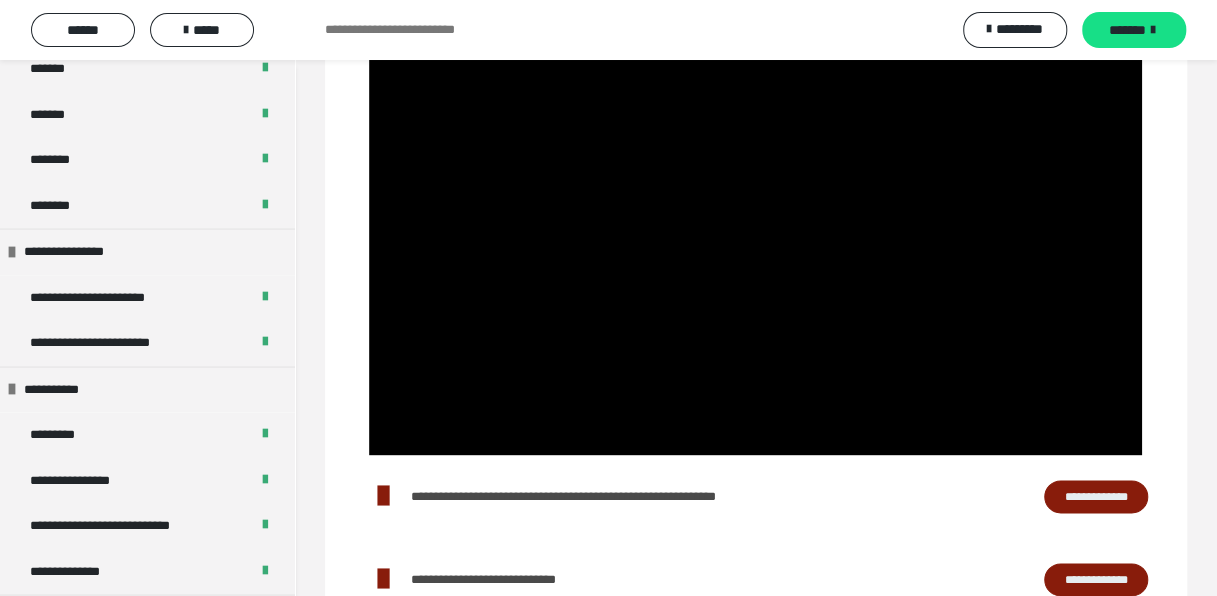 click at bounding box center (755, 237) 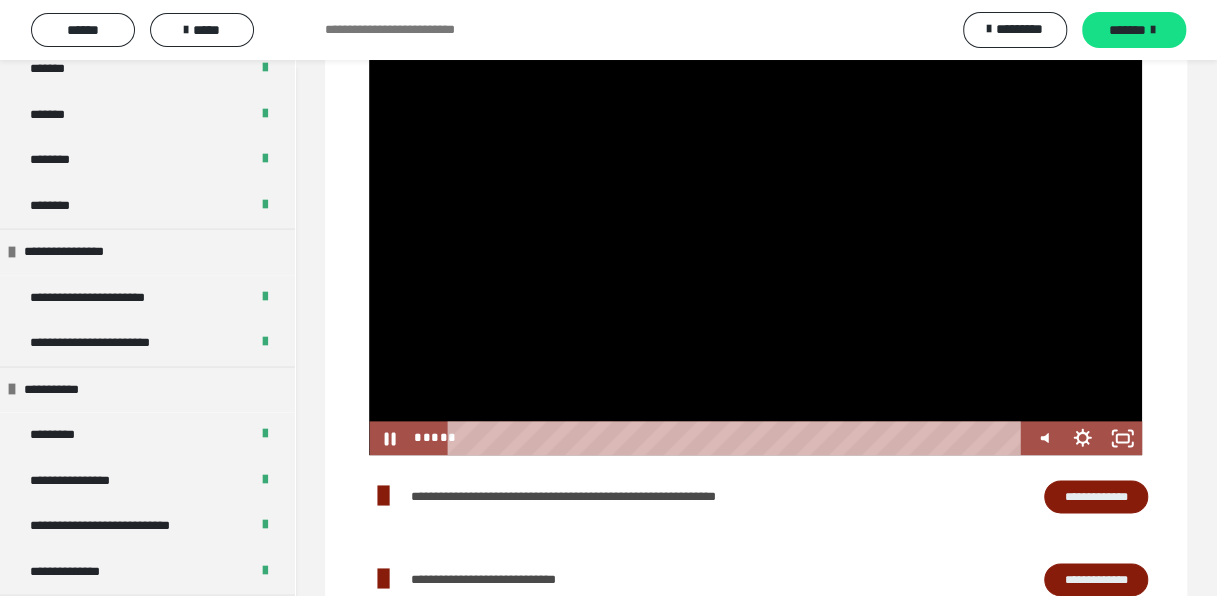 click at bounding box center [755, 237] 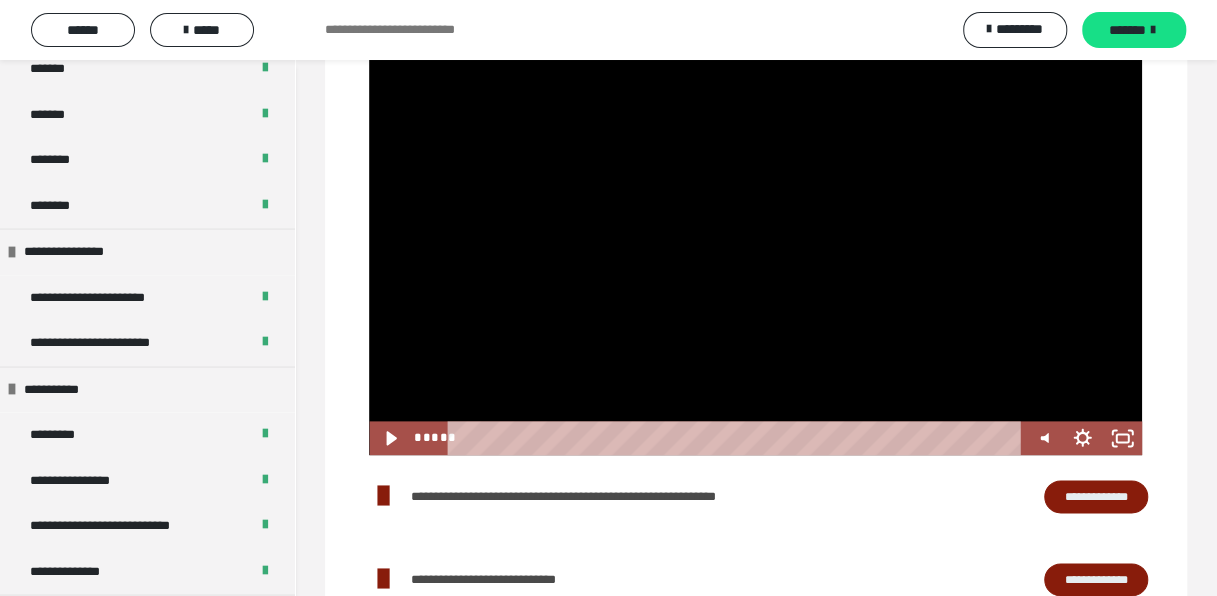 click at bounding box center [755, 237] 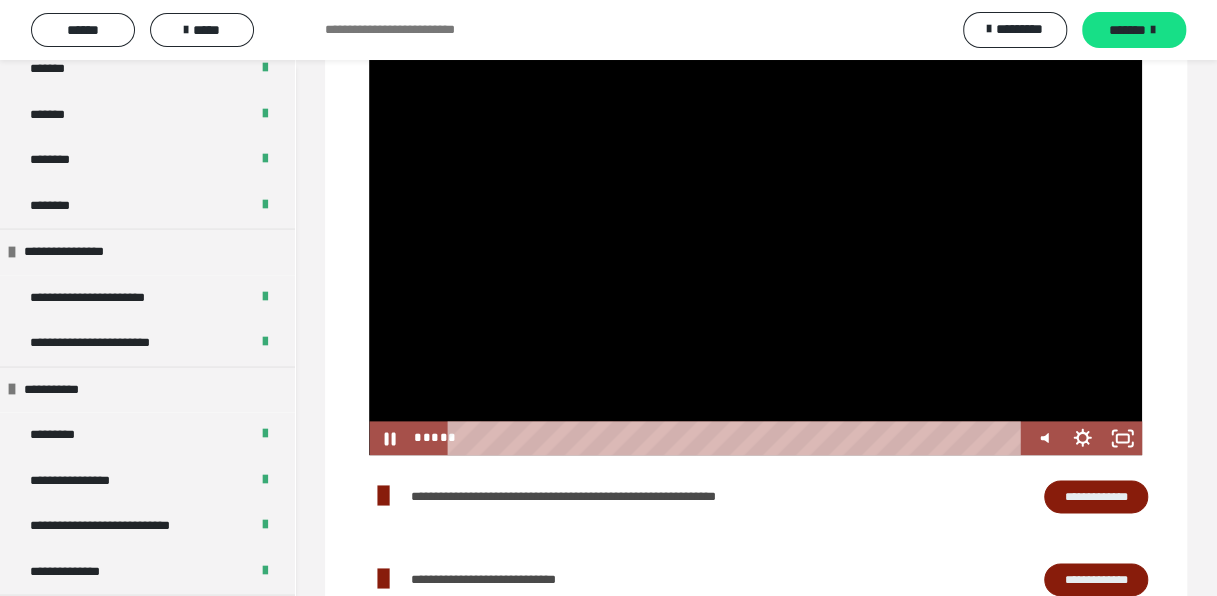 click at bounding box center [755, 237] 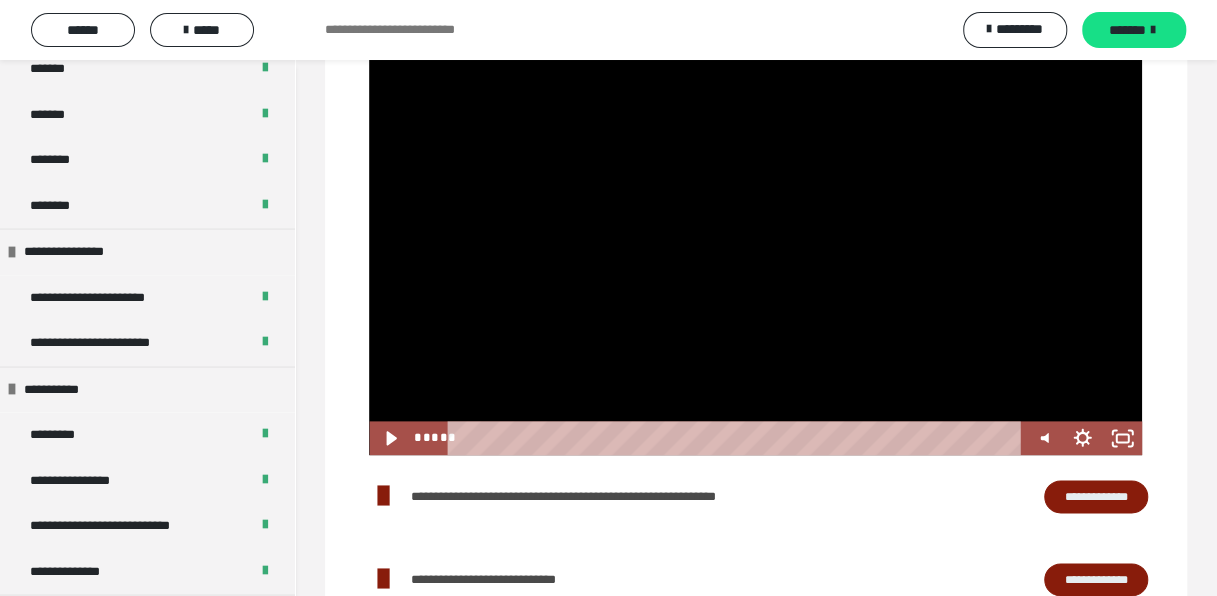 click at bounding box center (755, 237) 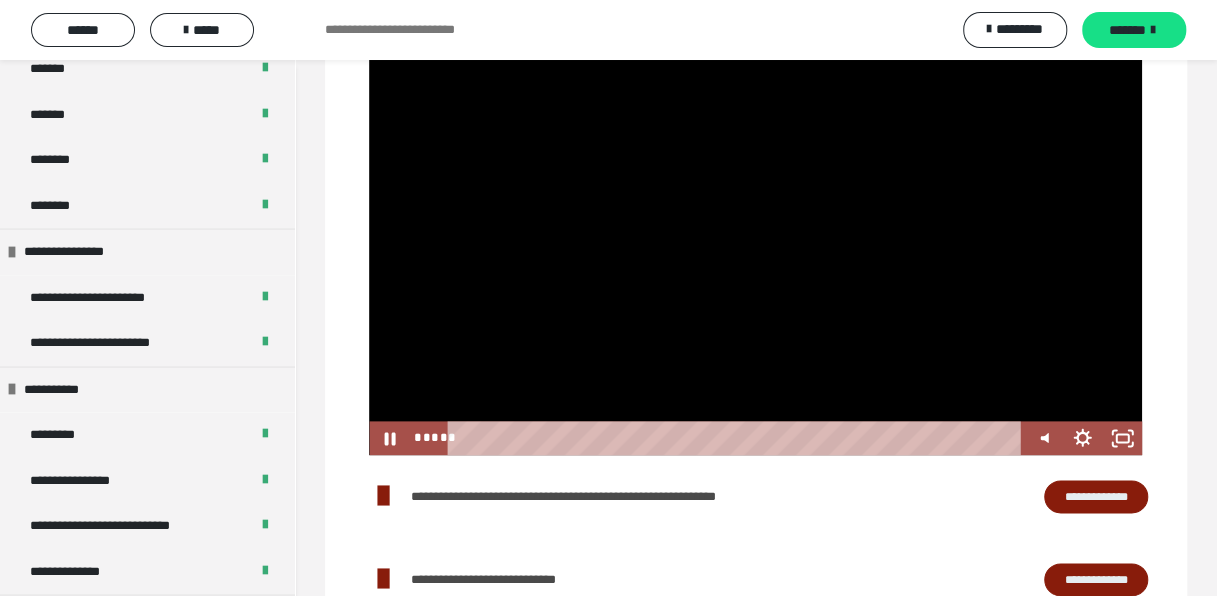 click at bounding box center [755, 237] 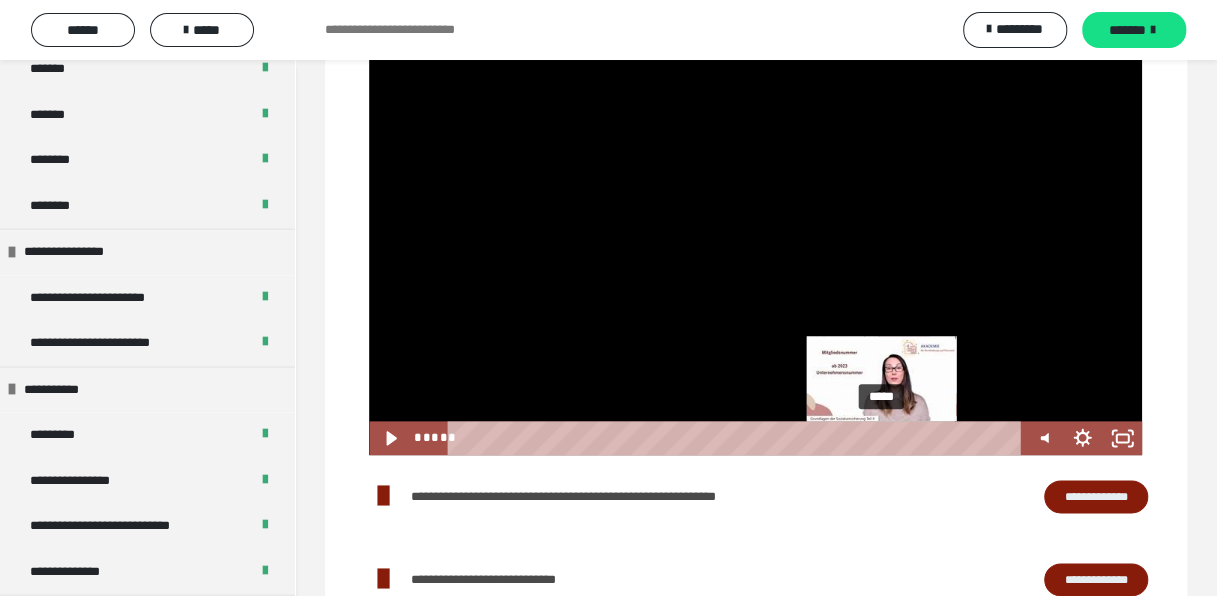click on "*****" at bounding box center (737, 438) 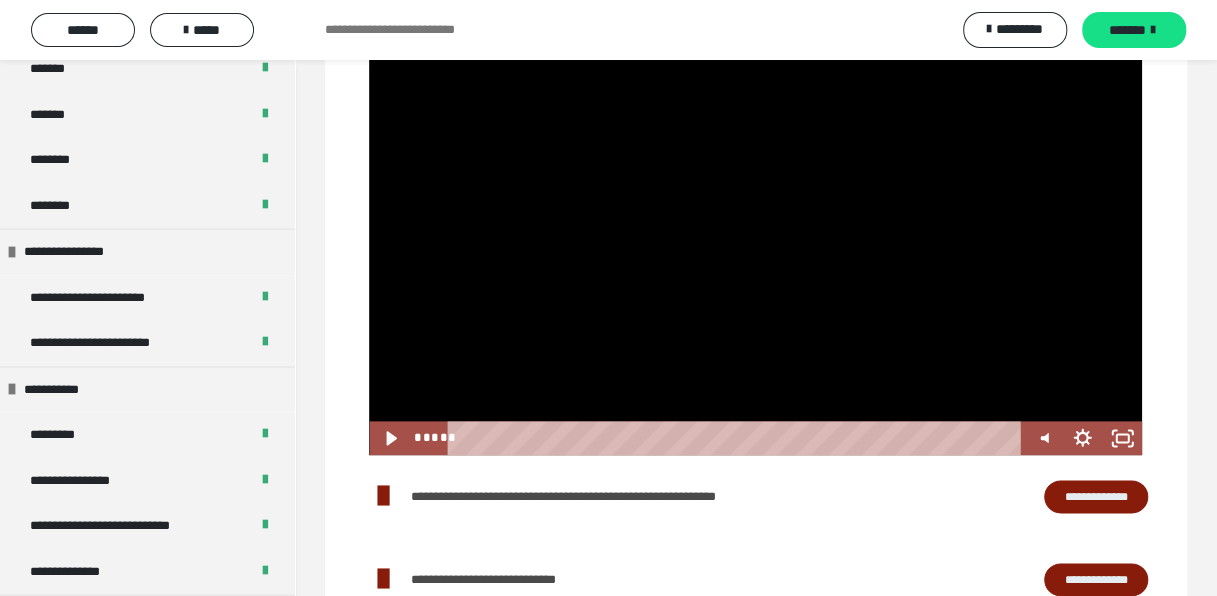 click at bounding box center (755, 237) 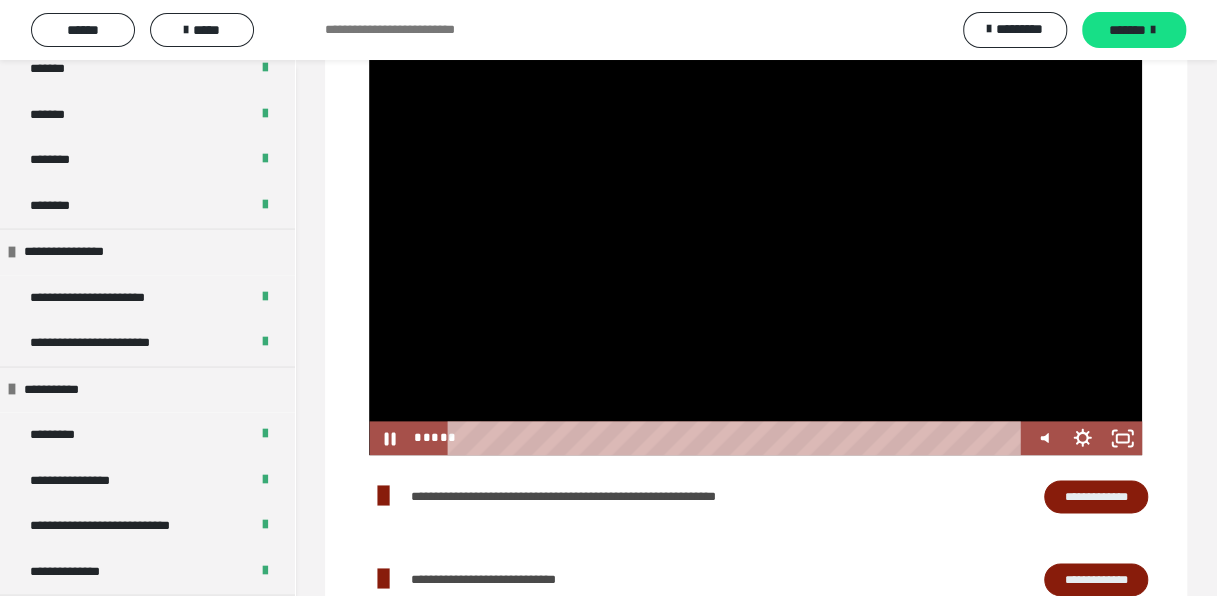 click at bounding box center (755, 237) 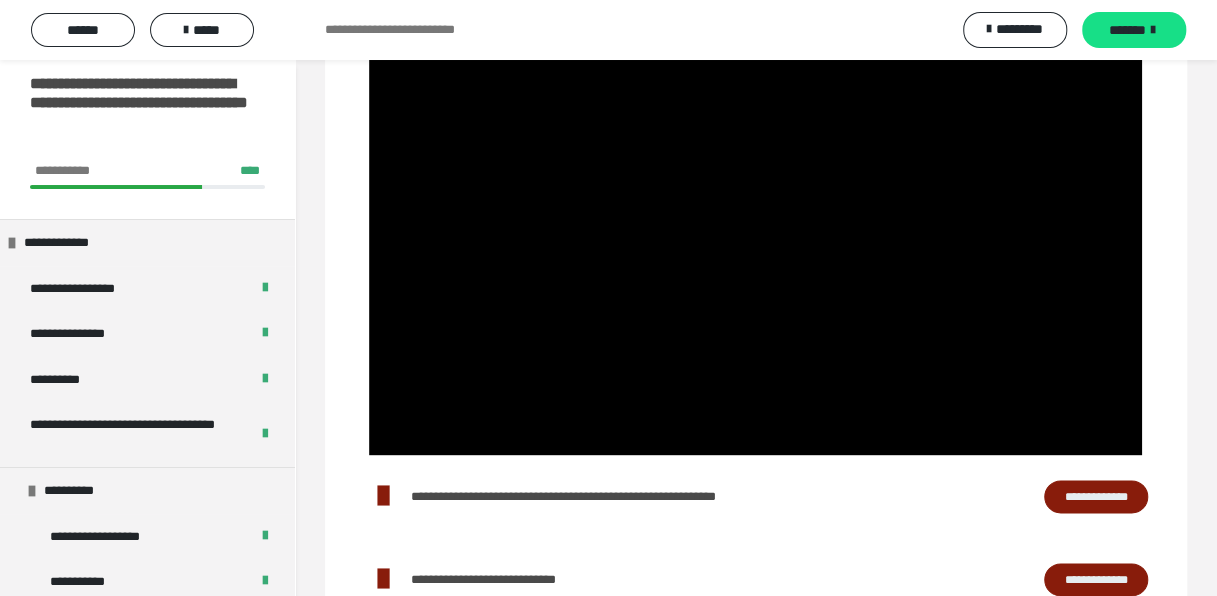 scroll, scrollTop: 0, scrollLeft: 0, axis: both 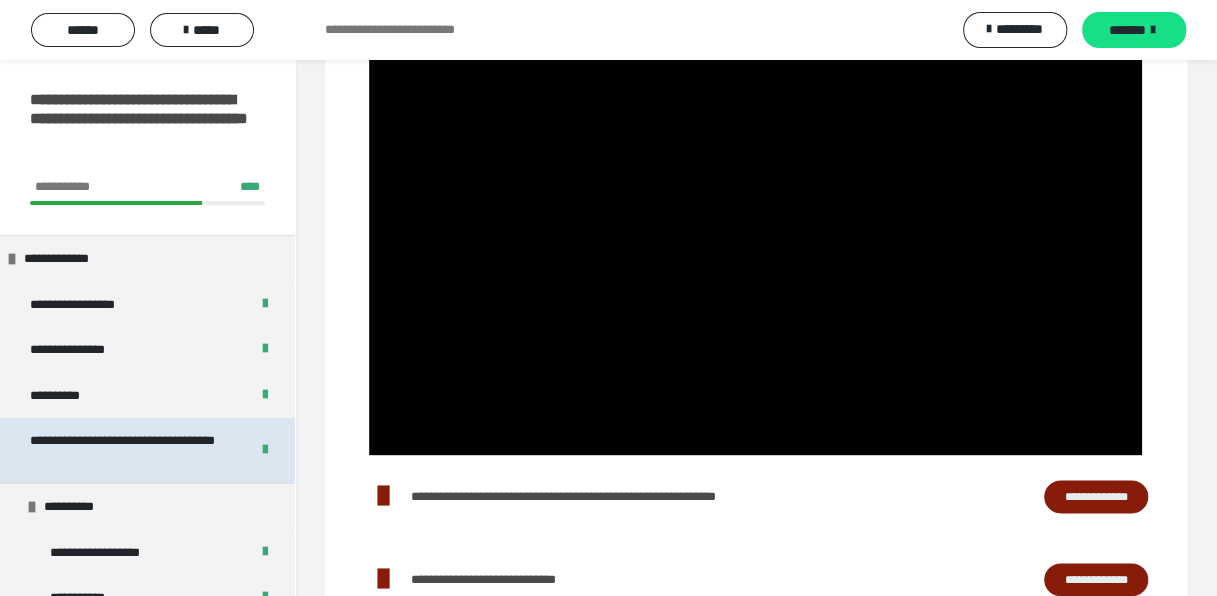 click on "**********" at bounding box center (124, 450) 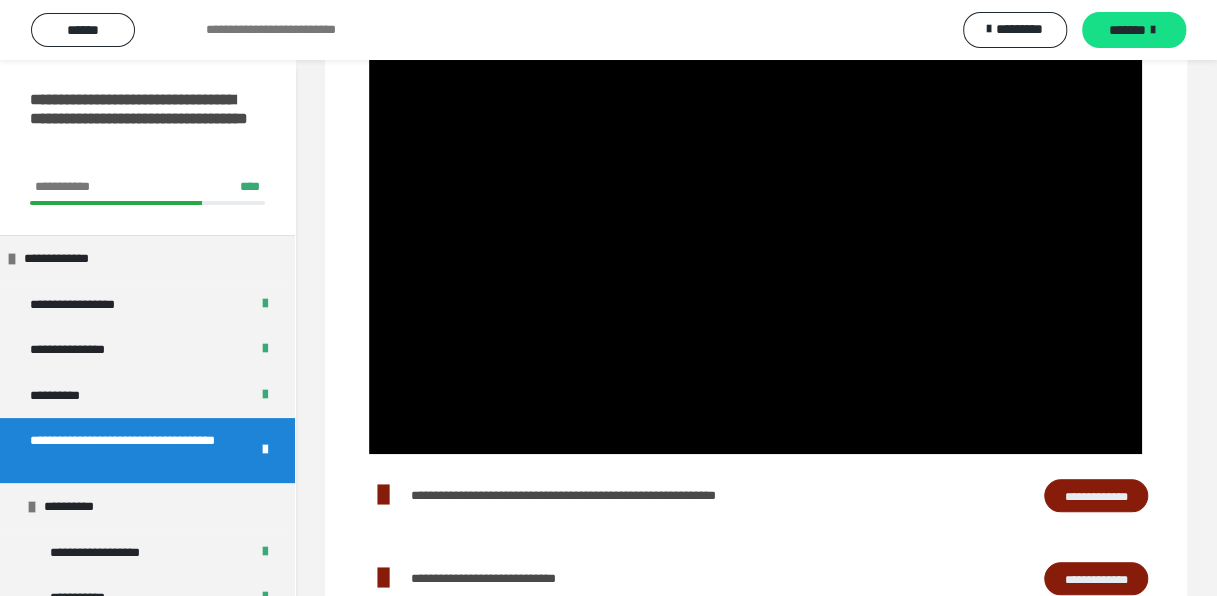 scroll, scrollTop: 242, scrollLeft: 0, axis: vertical 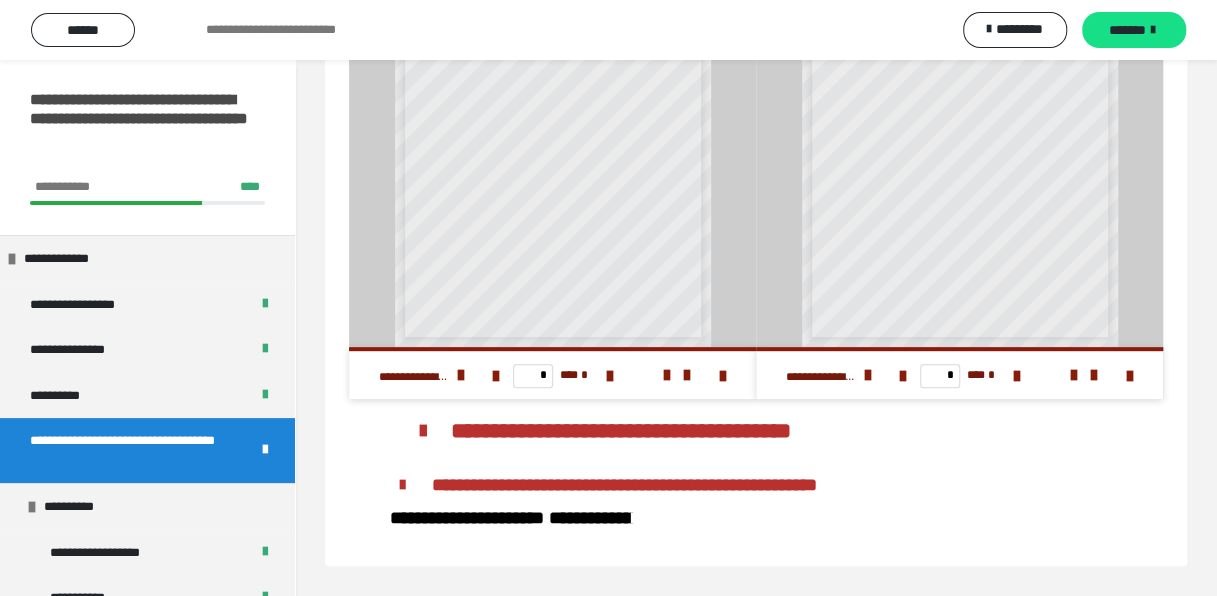 click on "* *** *" at bounding box center (553, 375) 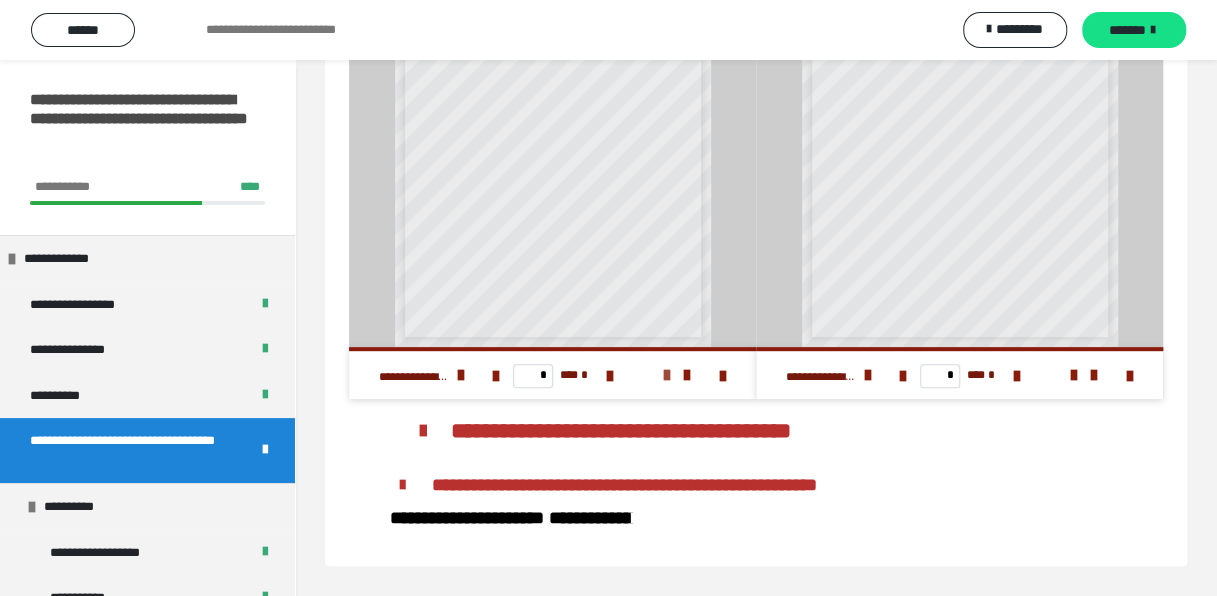 click at bounding box center (667, 375) 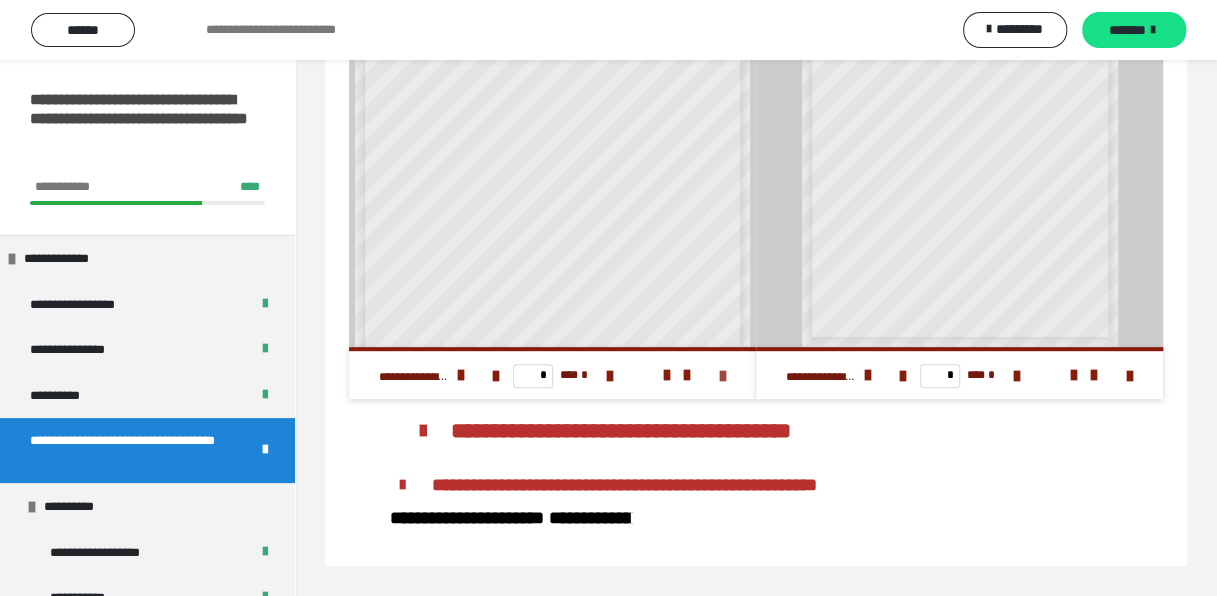 click at bounding box center (723, 376) 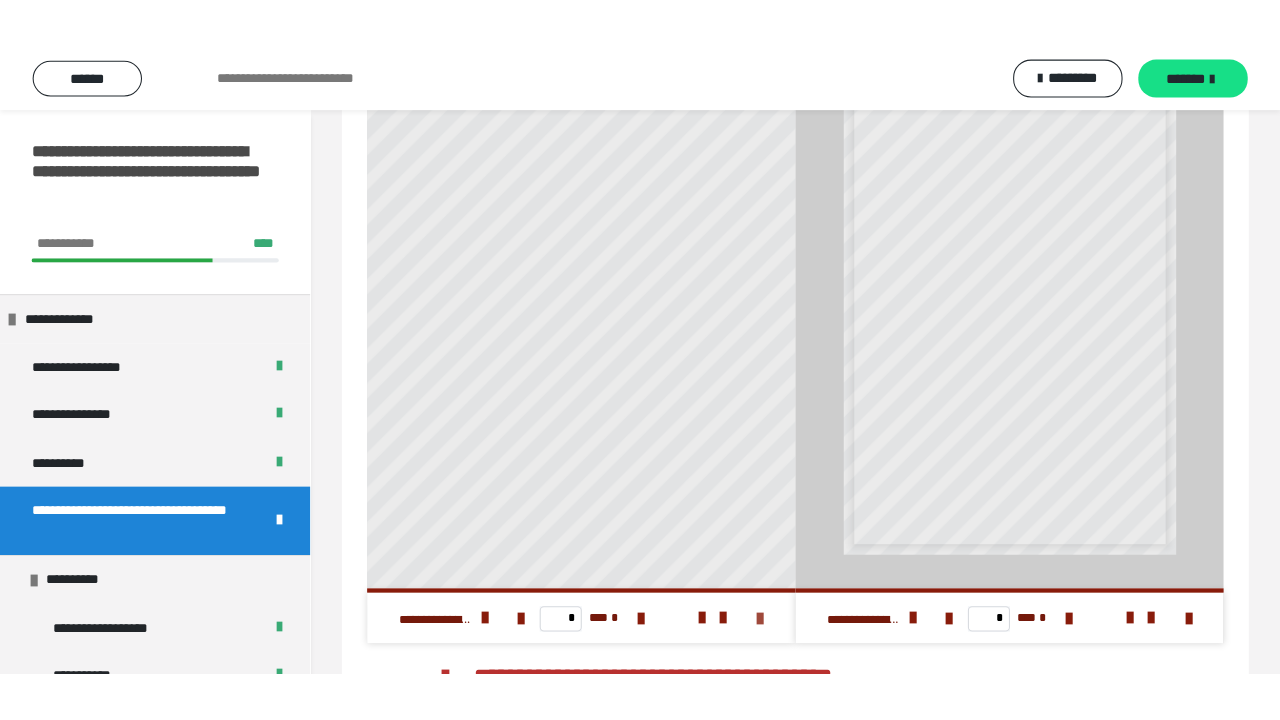 scroll, scrollTop: 120, scrollLeft: 0, axis: vertical 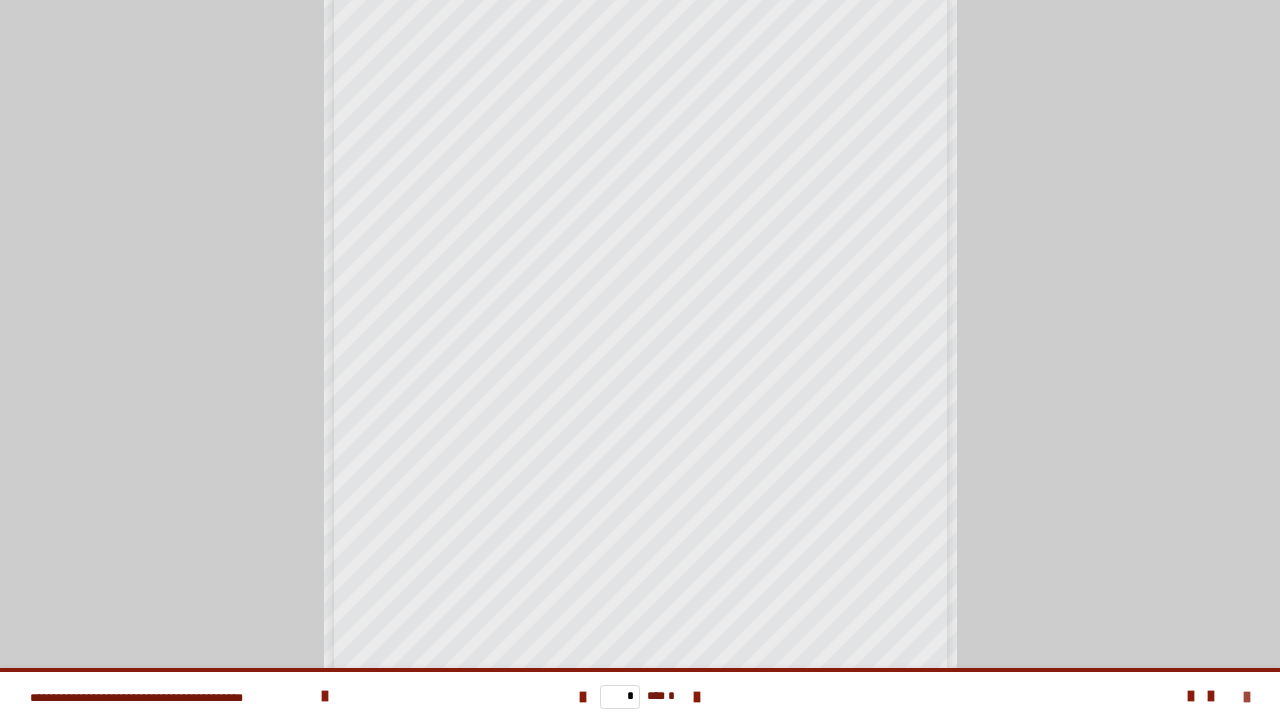 click at bounding box center (1247, 697) 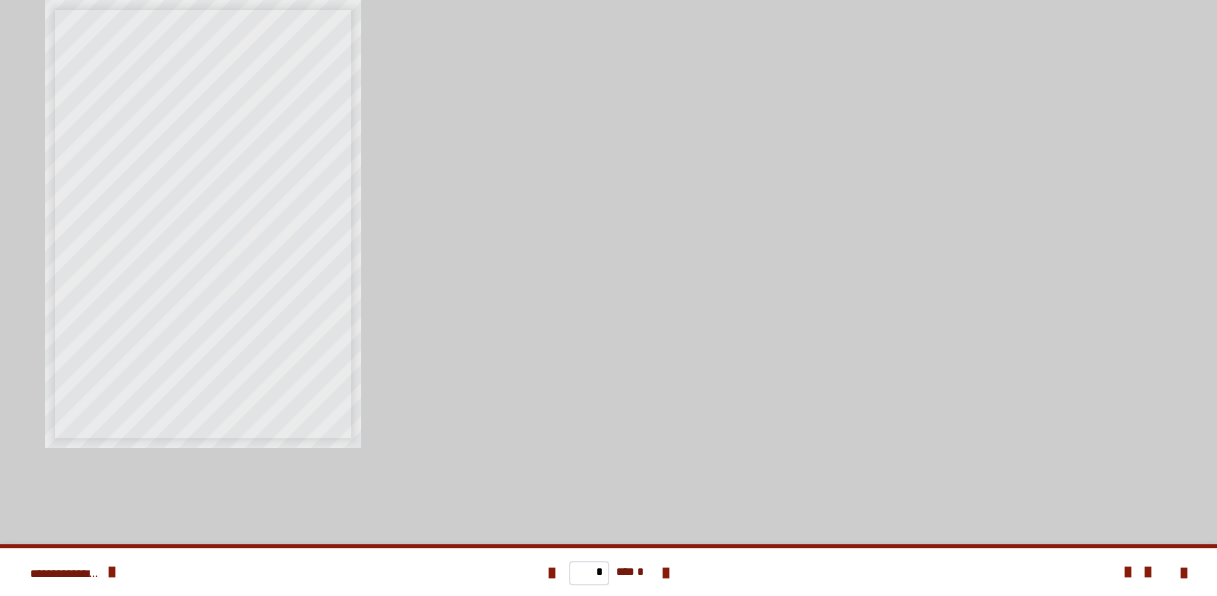 scroll, scrollTop: 0, scrollLeft: 0, axis: both 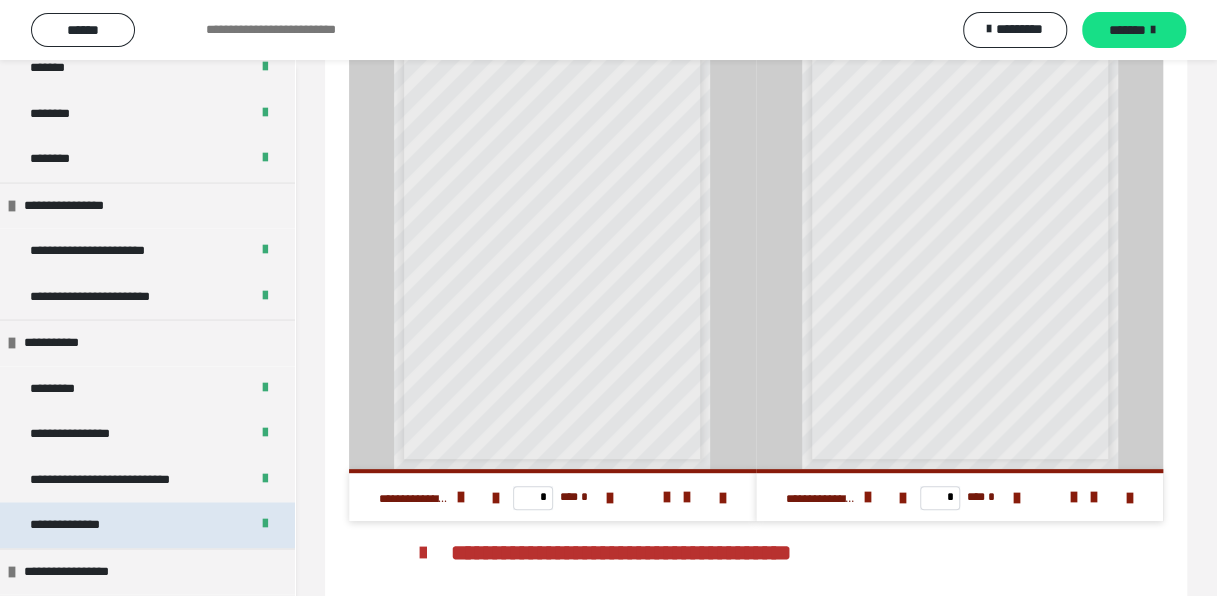 click on "**********" at bounding box center [89, 525] 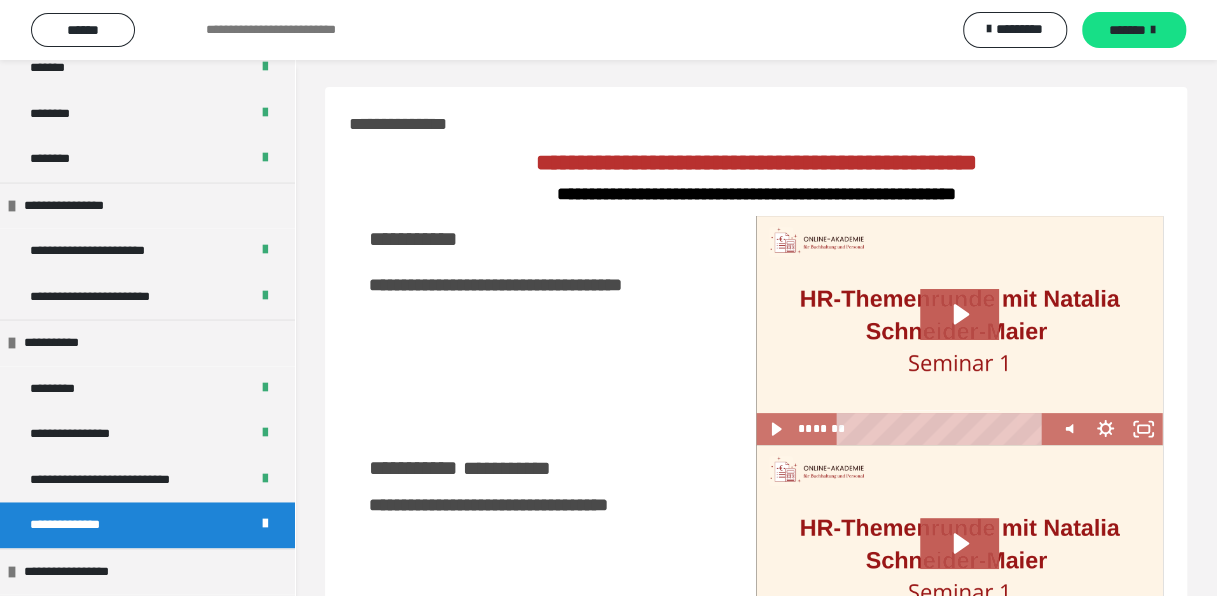 scroll, scrollTop: 0, scrollLeft: 0, axis: both 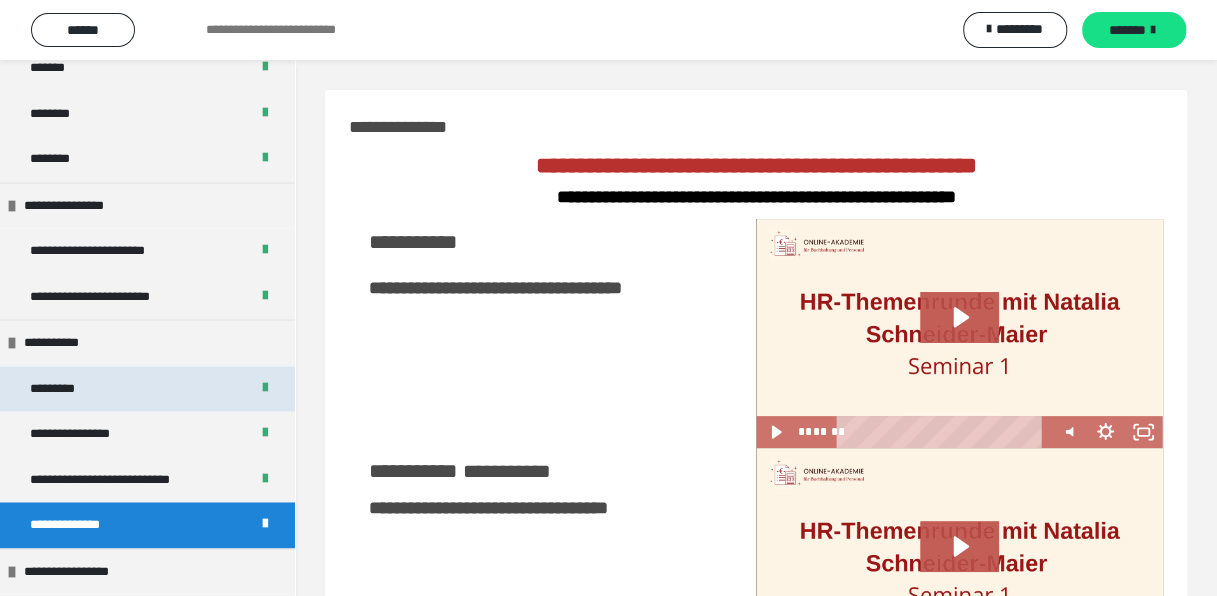 click on "*********" at bounding box center (147, 389) 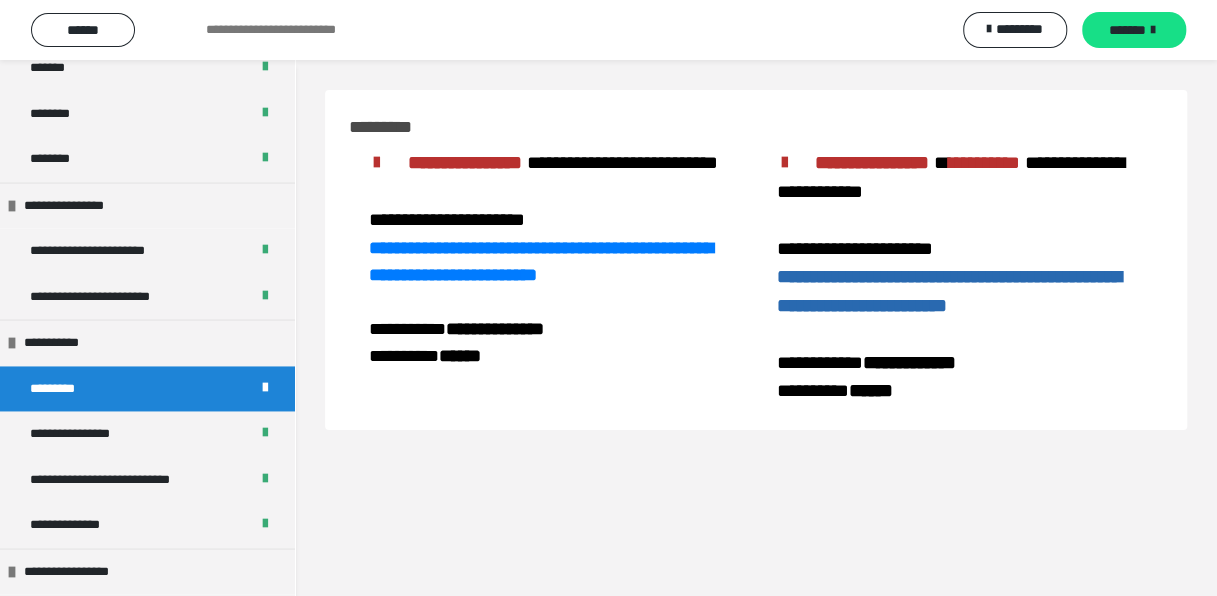 click on "**********" at bounding box center [948, 291] 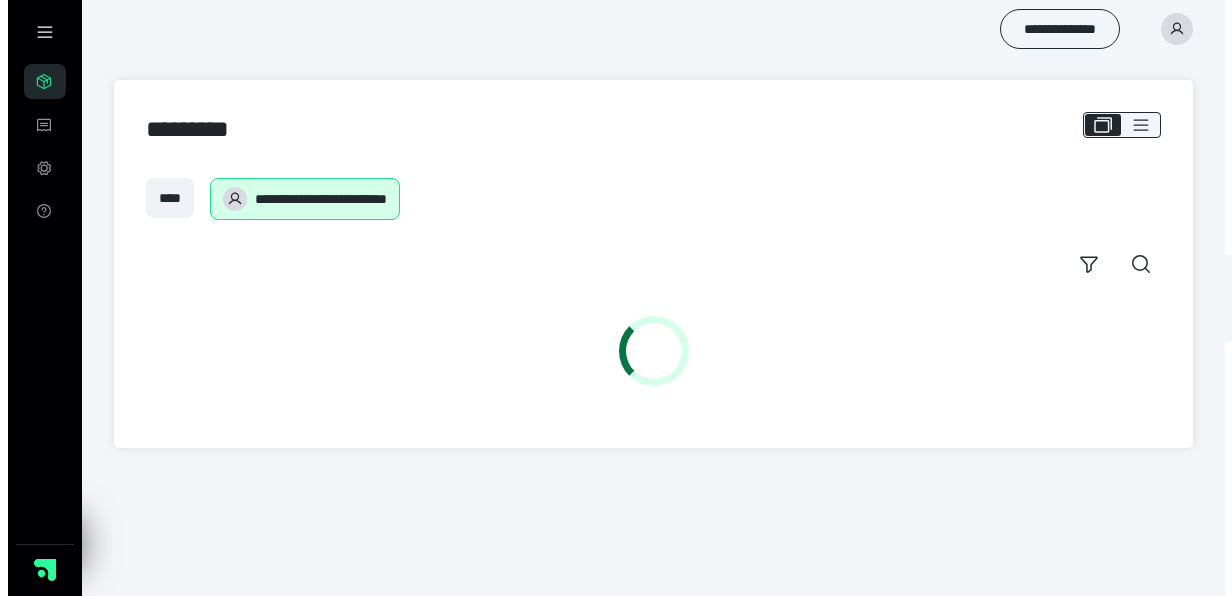 scroll, scrollTop: 0, scrollLeft: 0, axis: both 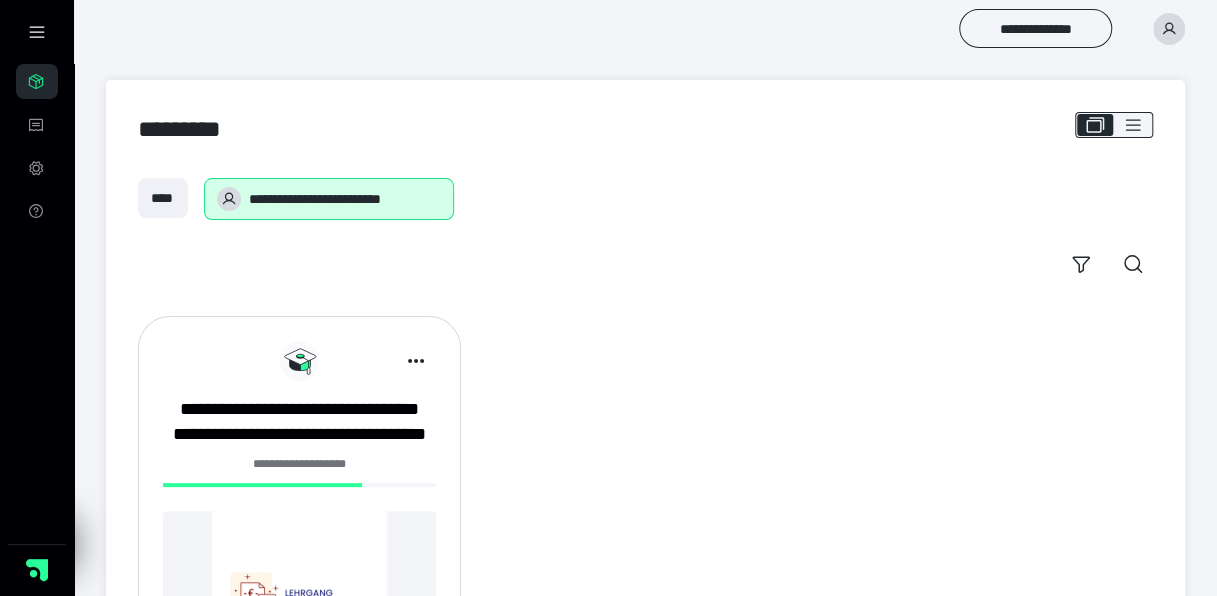 click on "**********" at bounding box center (299, 533) 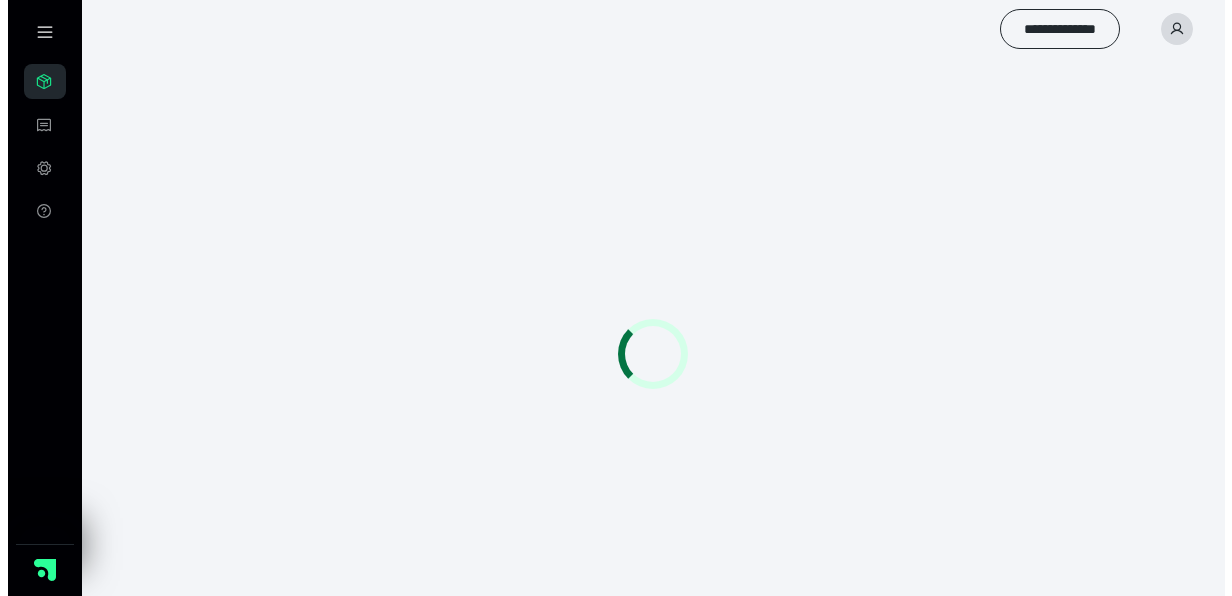 scroll, scrollTop: 0, scrollLeft: 0, axis: both 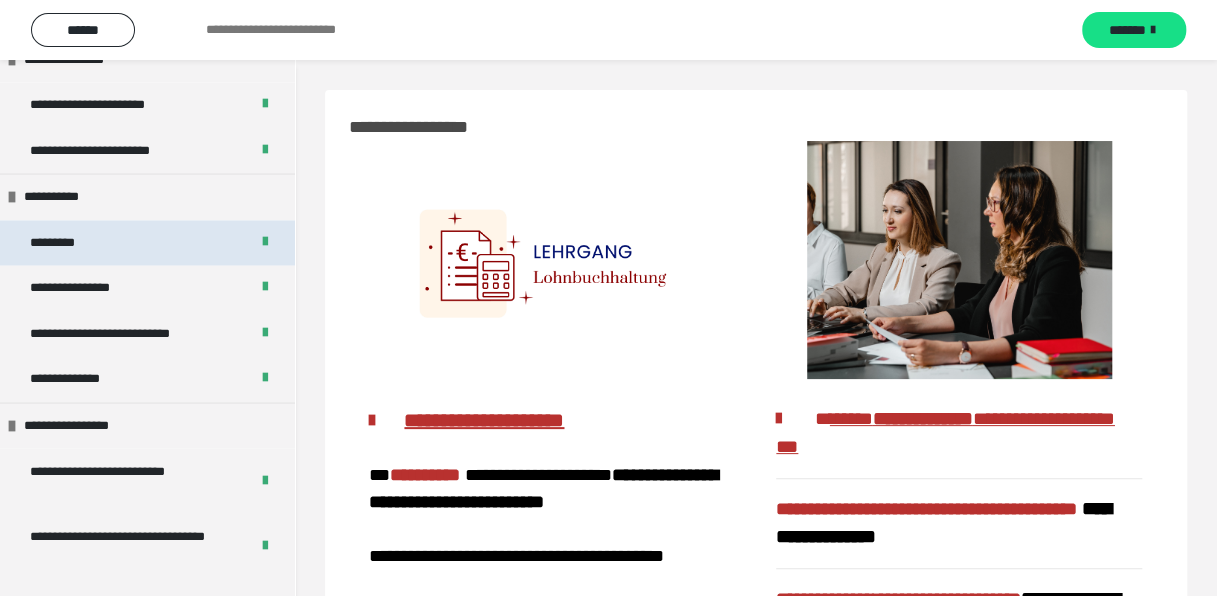 click on "*********" at bounding box center (147, 243) 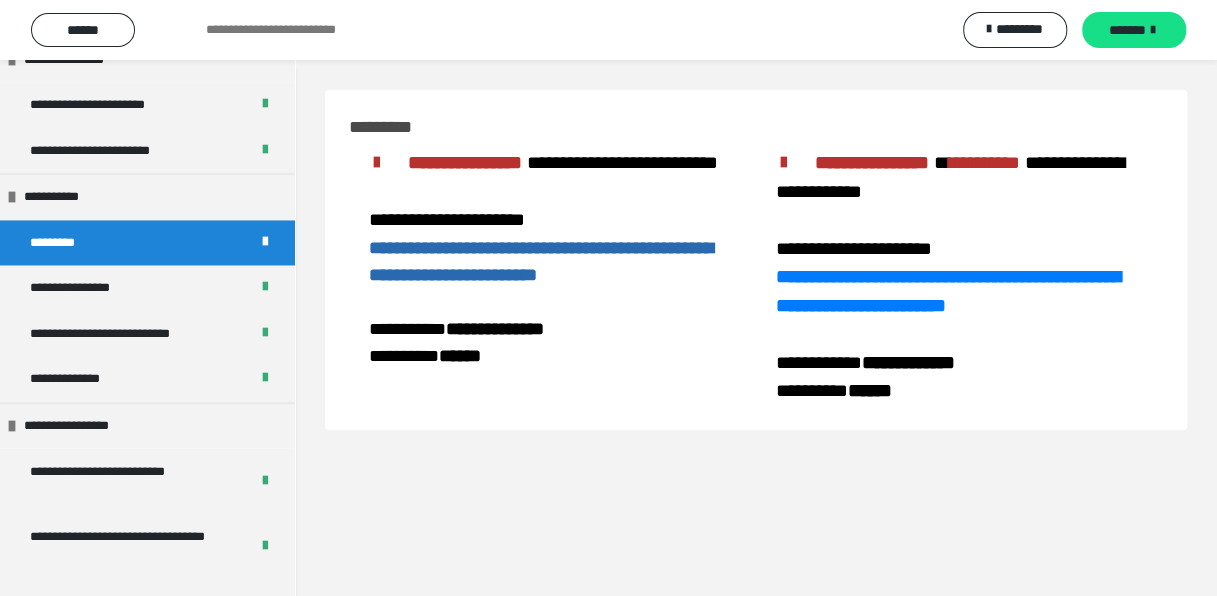 click on "**********" at bounding box center (540, 261) 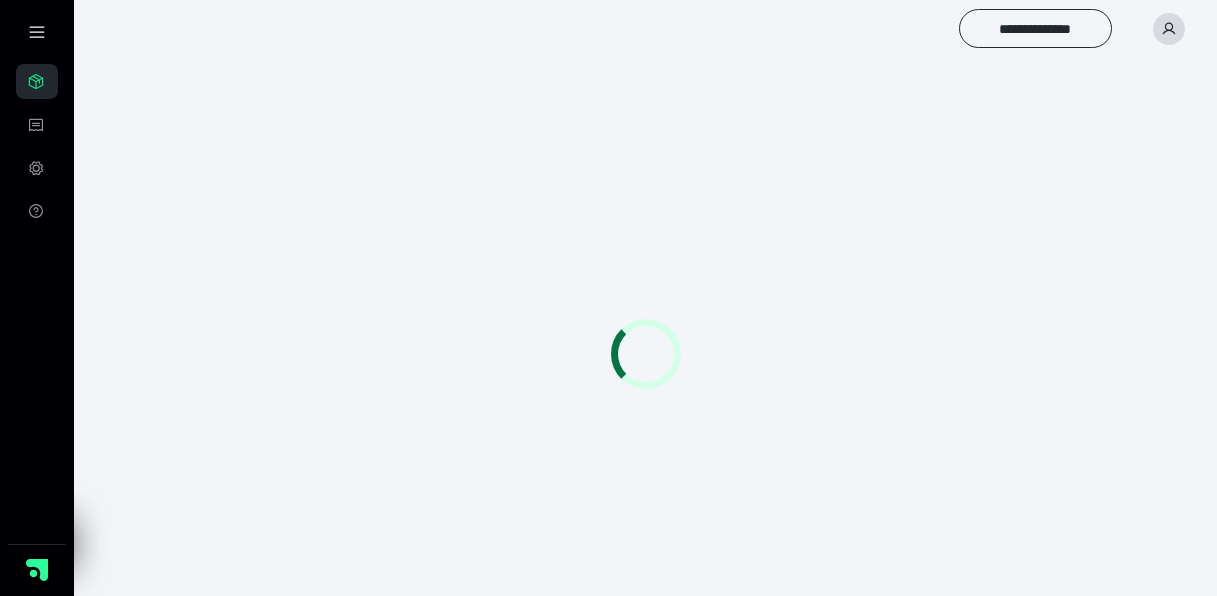 scroll, scrollTop: 0, scrollLeft: 0, axis: both 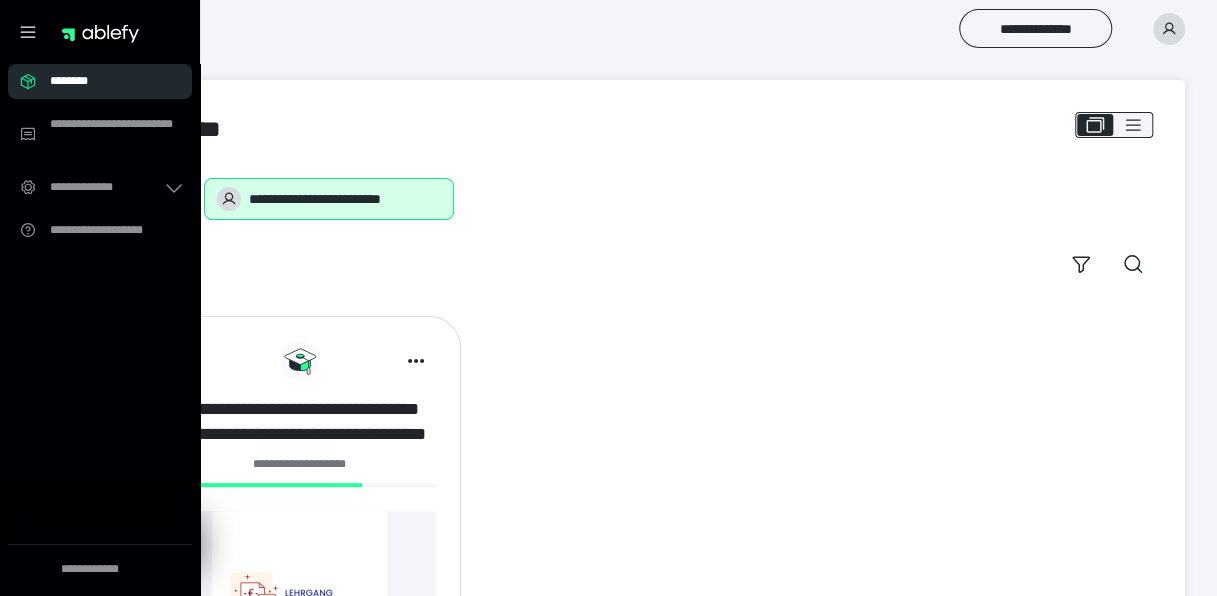 click on "**********" at bounding box center (299, 422) 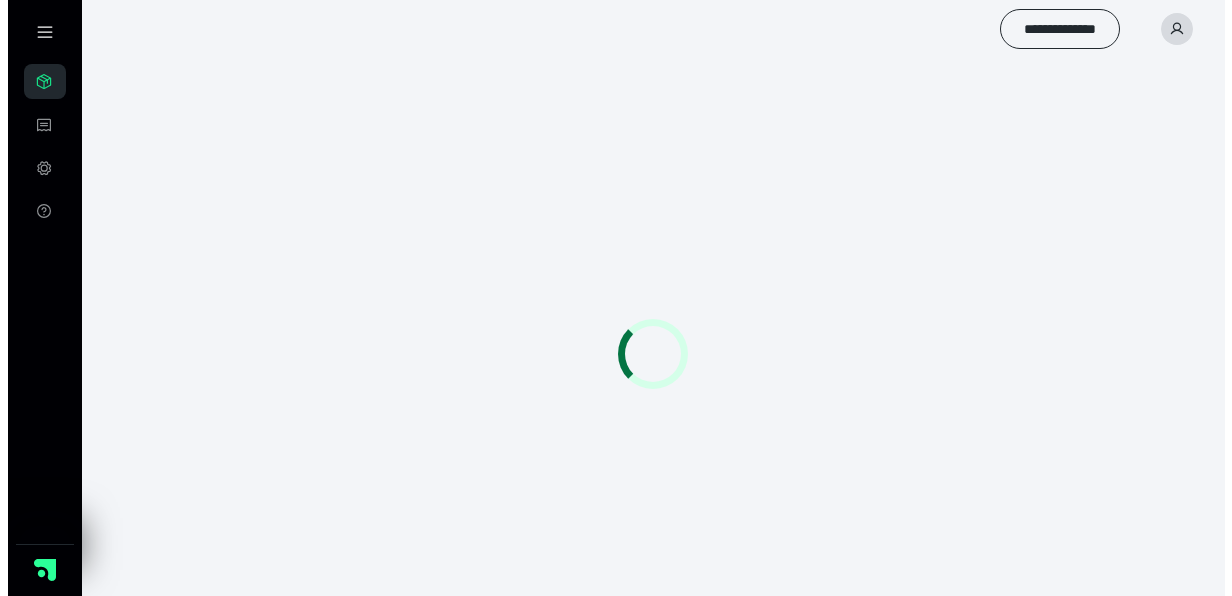 scroll, scrollTop: 0, scrollLeft: 0, axis: both 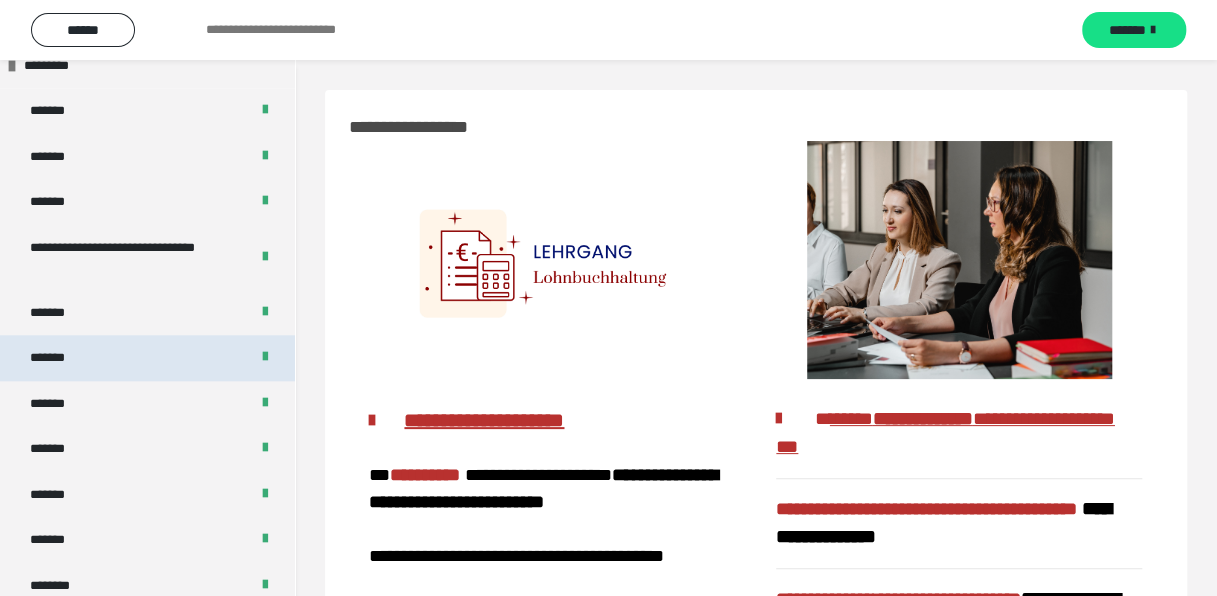 click on "*******" at bounding box center (147, 358) 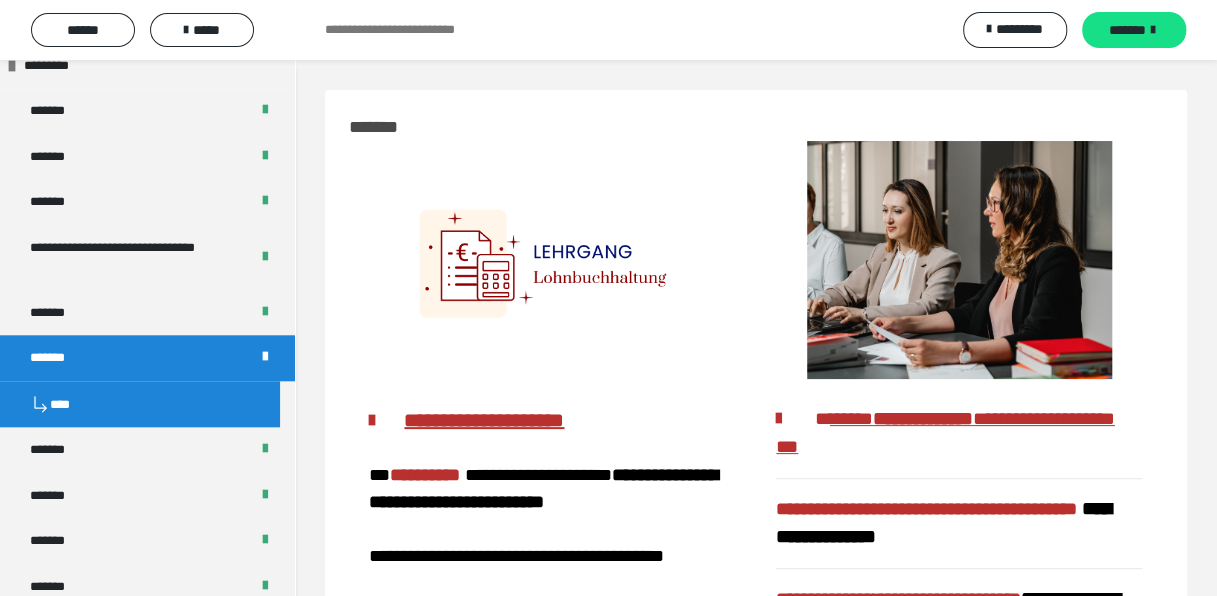click on "*******" at bounding box center (147, 358) 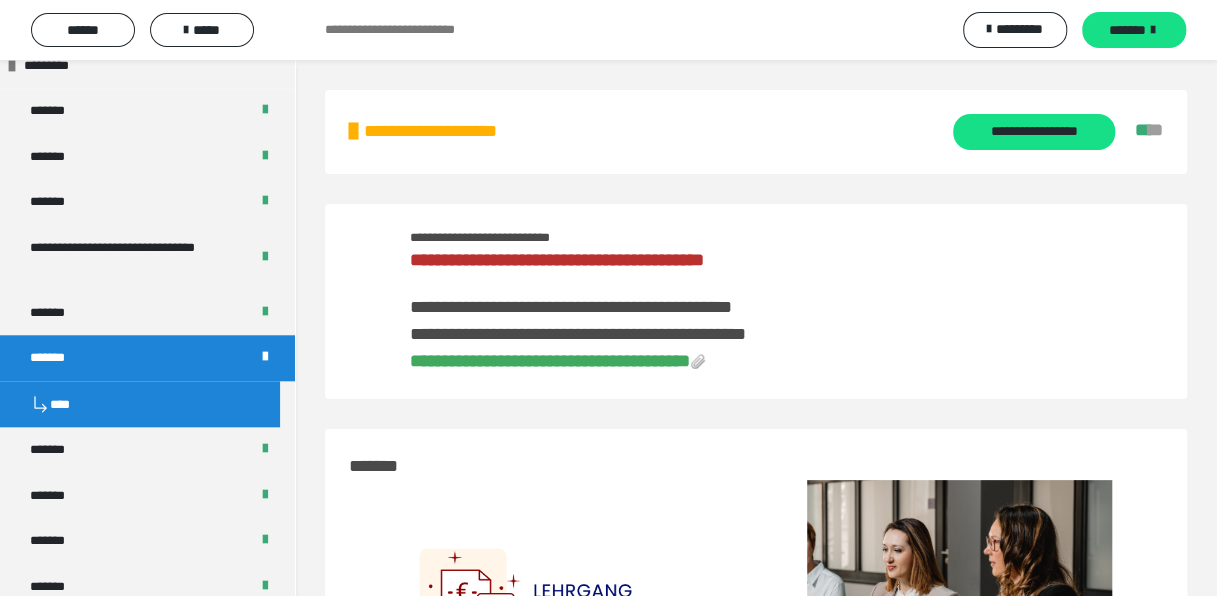 click on "*******" at bounding box center [147, 358] 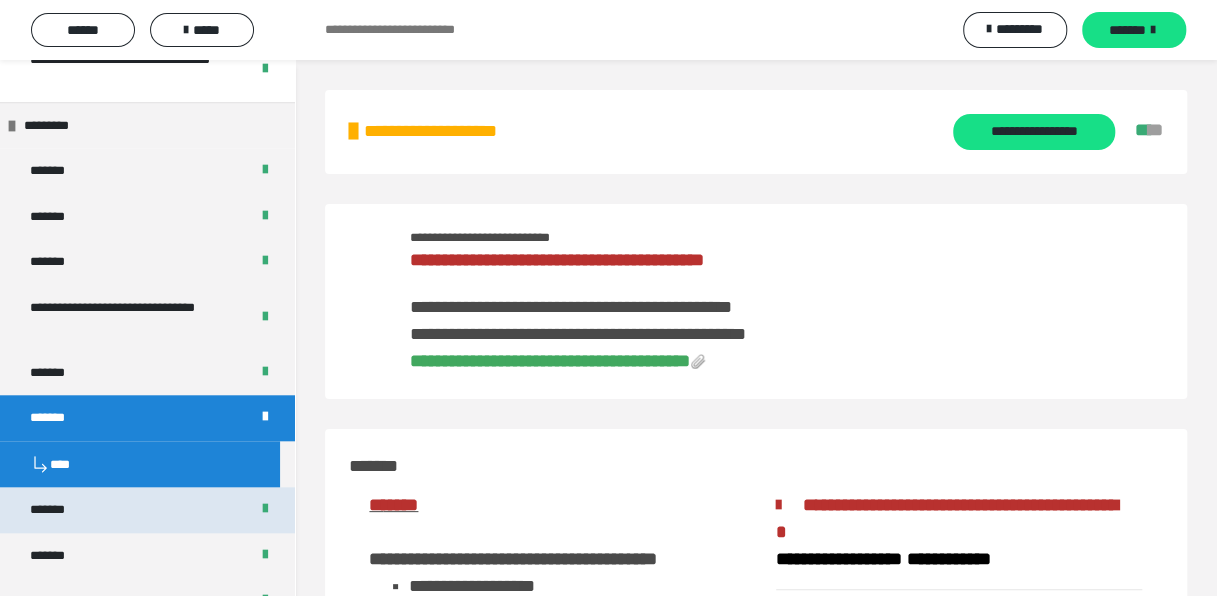 scroll, scrollTop: 728, scrollLeft: 0, axis: vertical 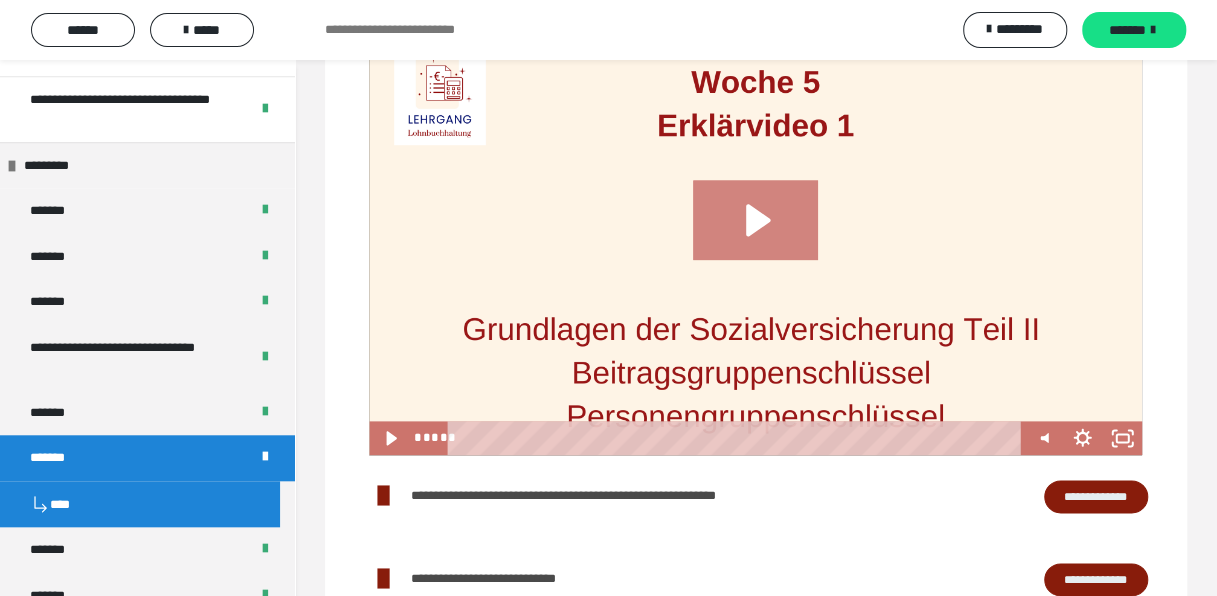 click 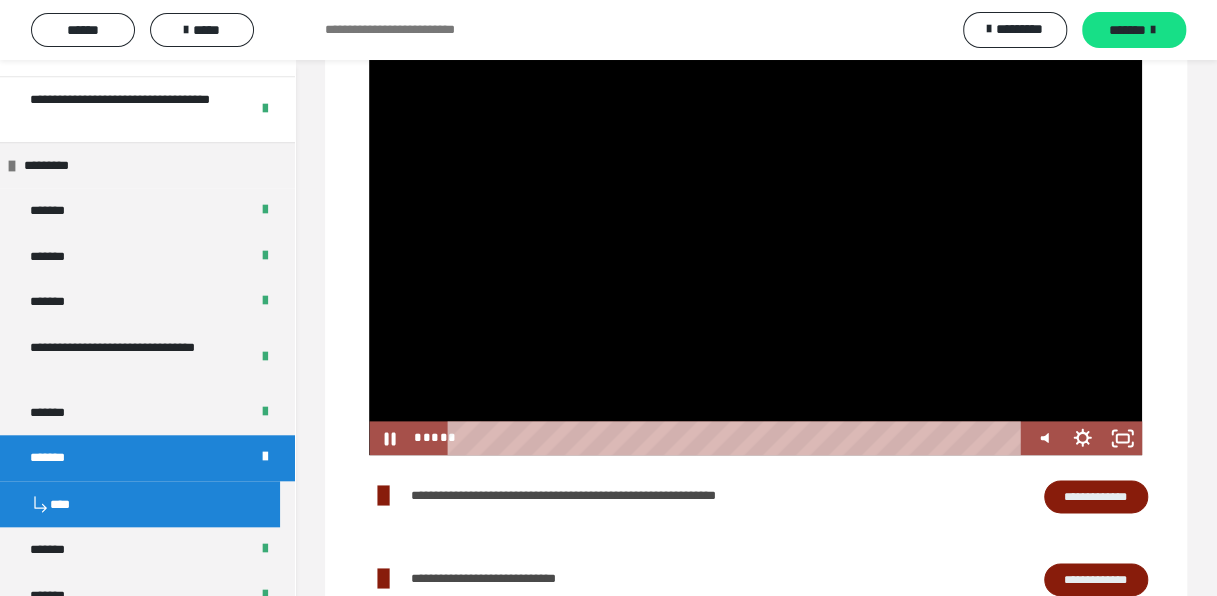 click at bounding box center [755, 237] 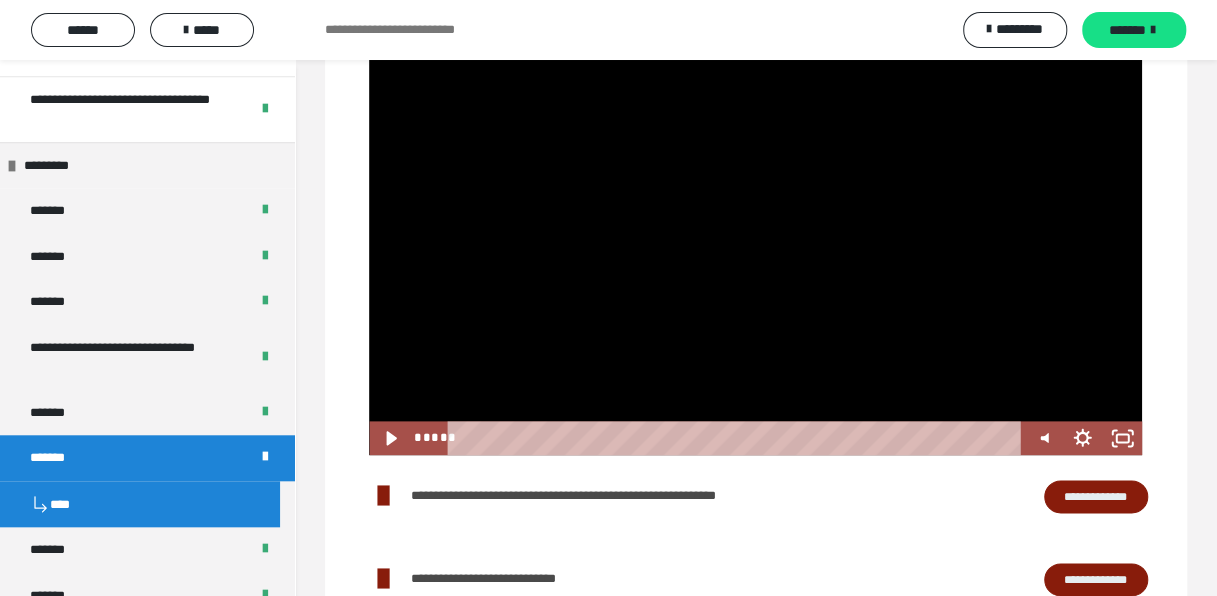 click at bounding box center (755, 237) 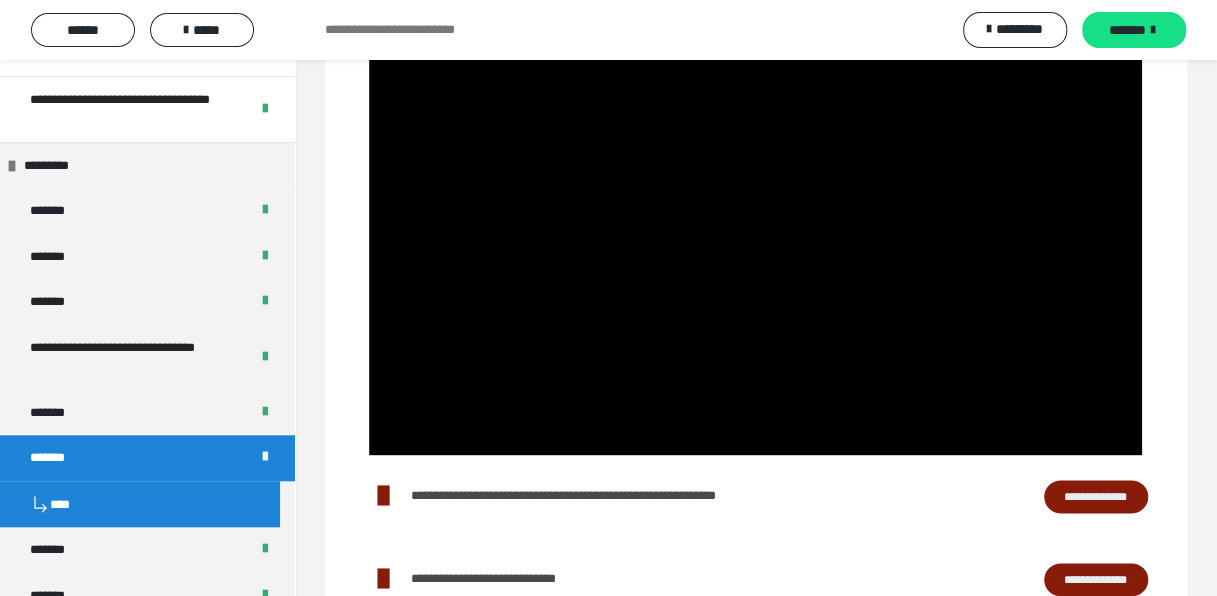 click at bounding box center [755, 237] 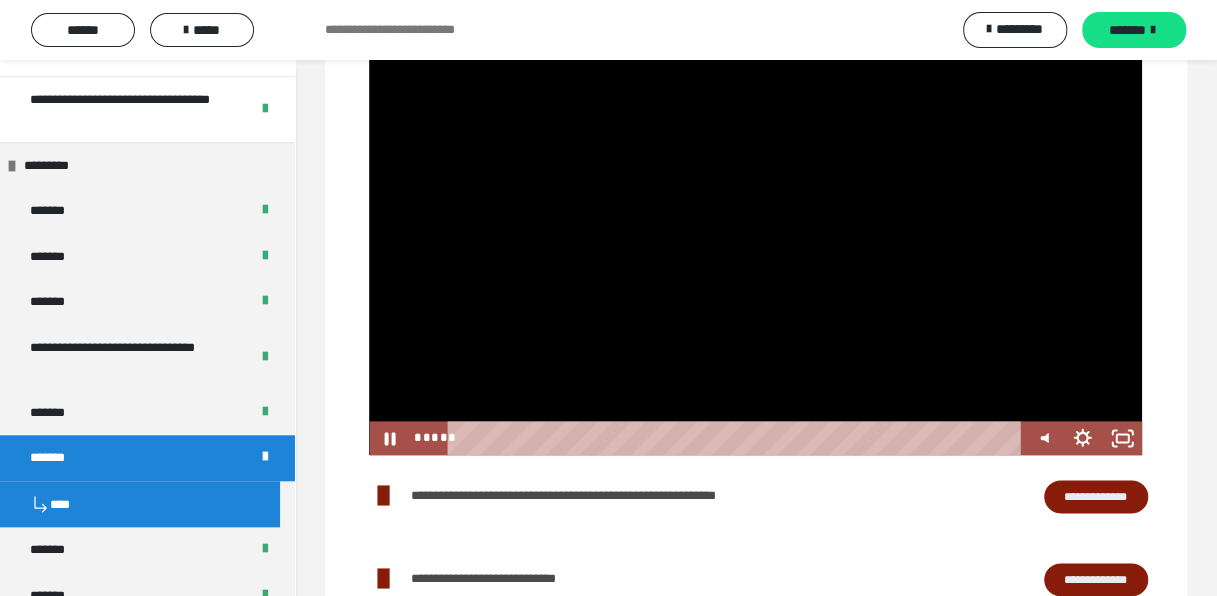 click at bounding box center [369, 20] 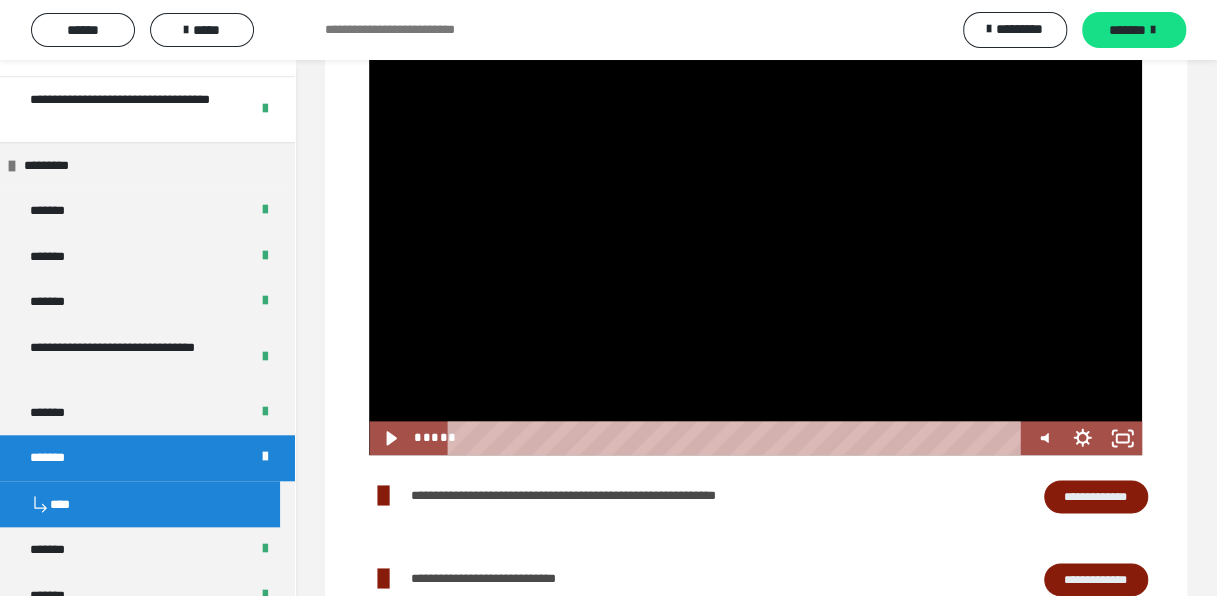 click at bounding box center (369, 20) 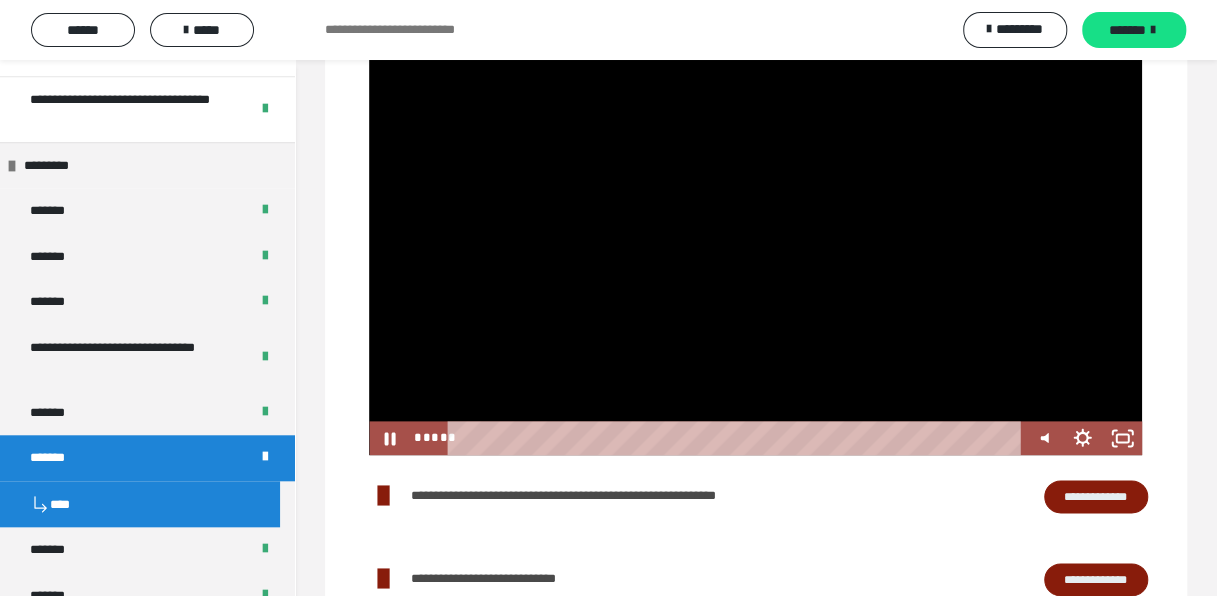click at bounding box center [369, 20] 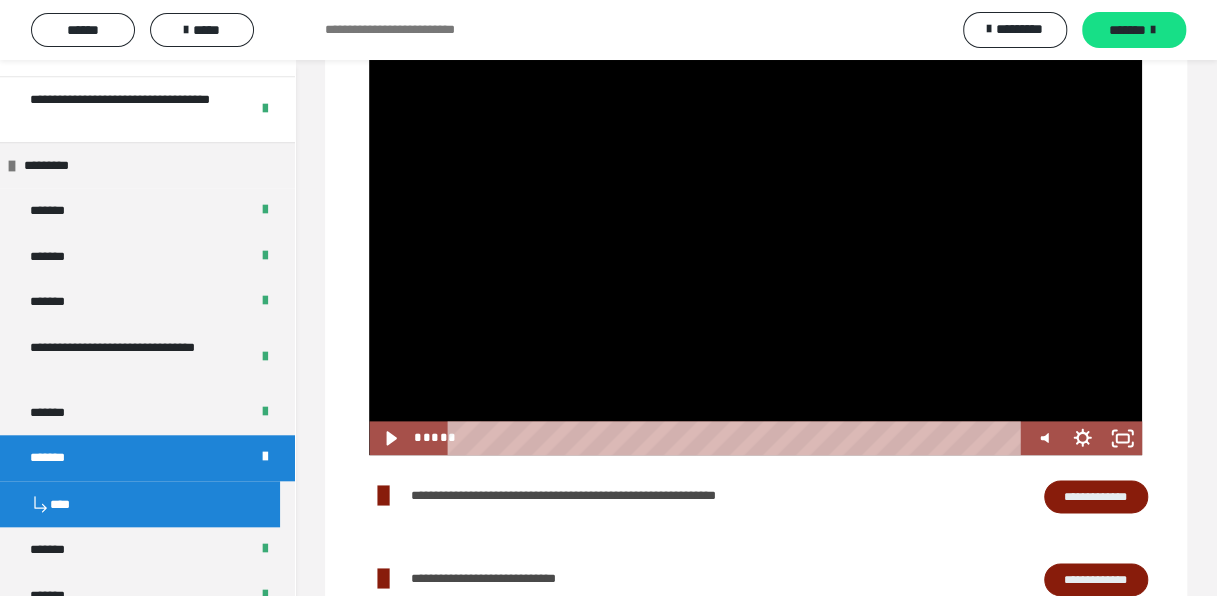 click at bounding box center (369, 20) 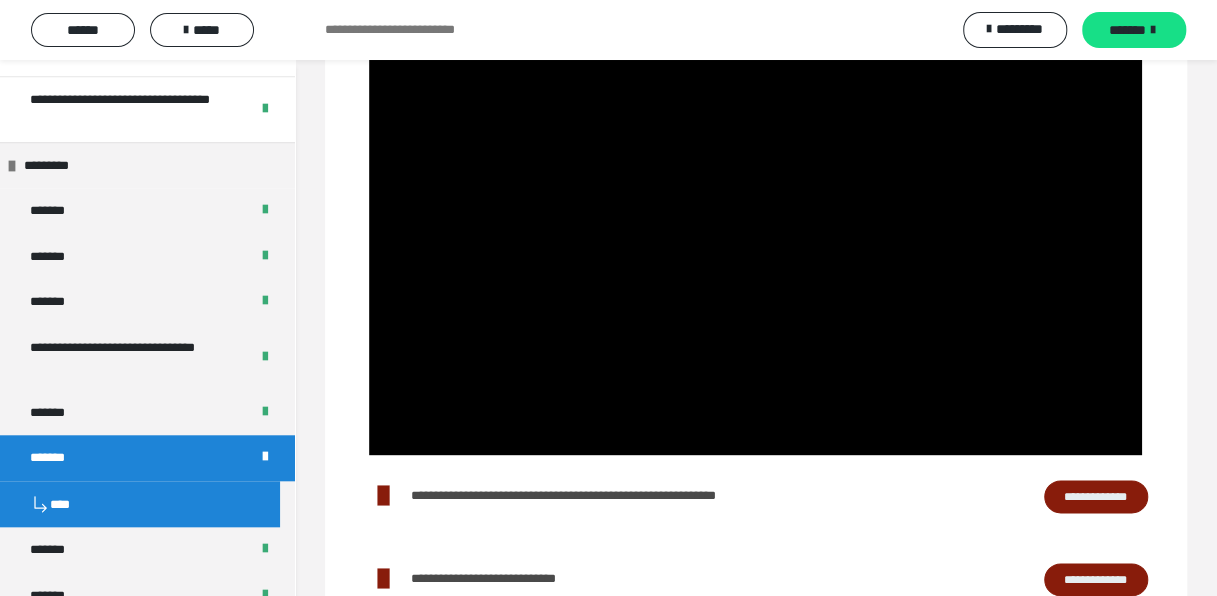 click at bounding box center [369, 20] 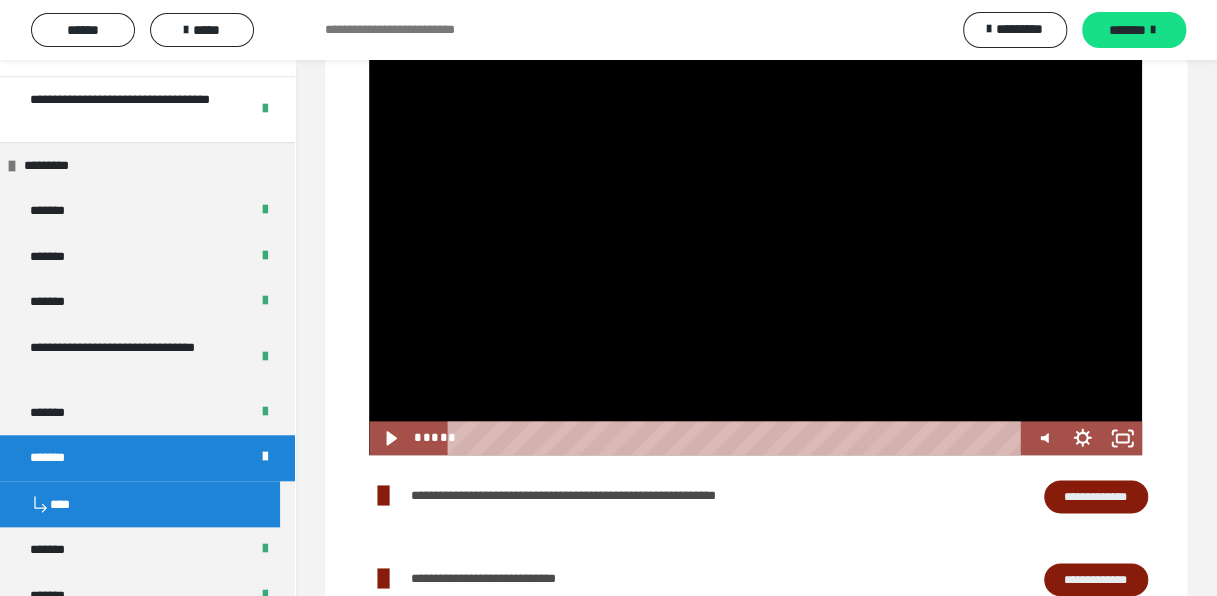 click at bounding box center (755, 237) 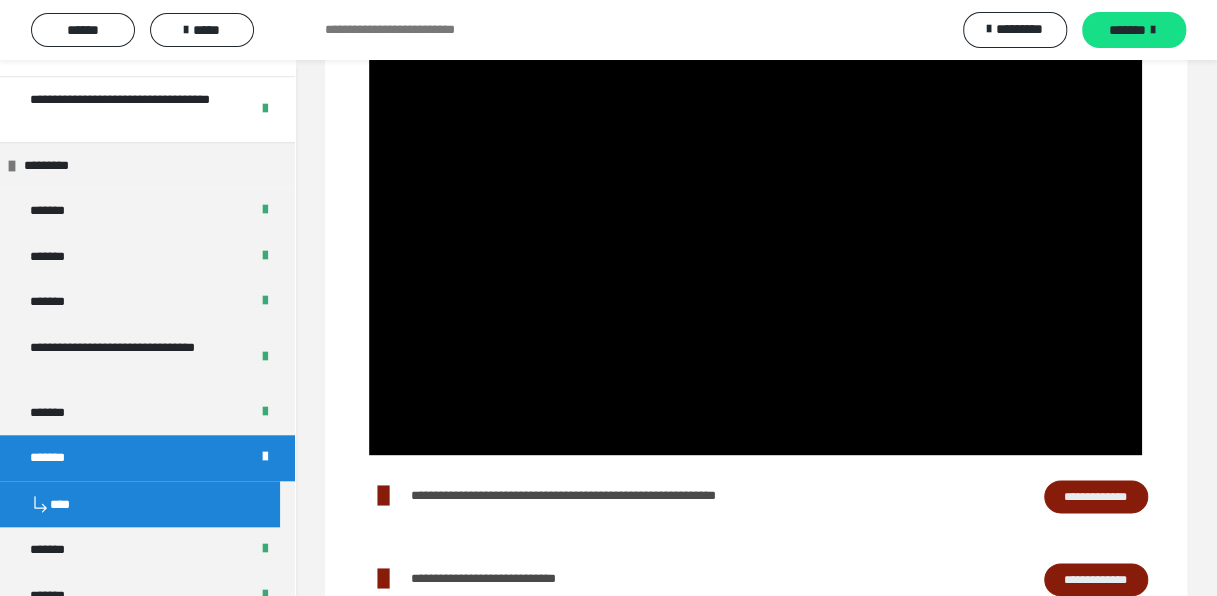 click at bounding box center (755, 237) 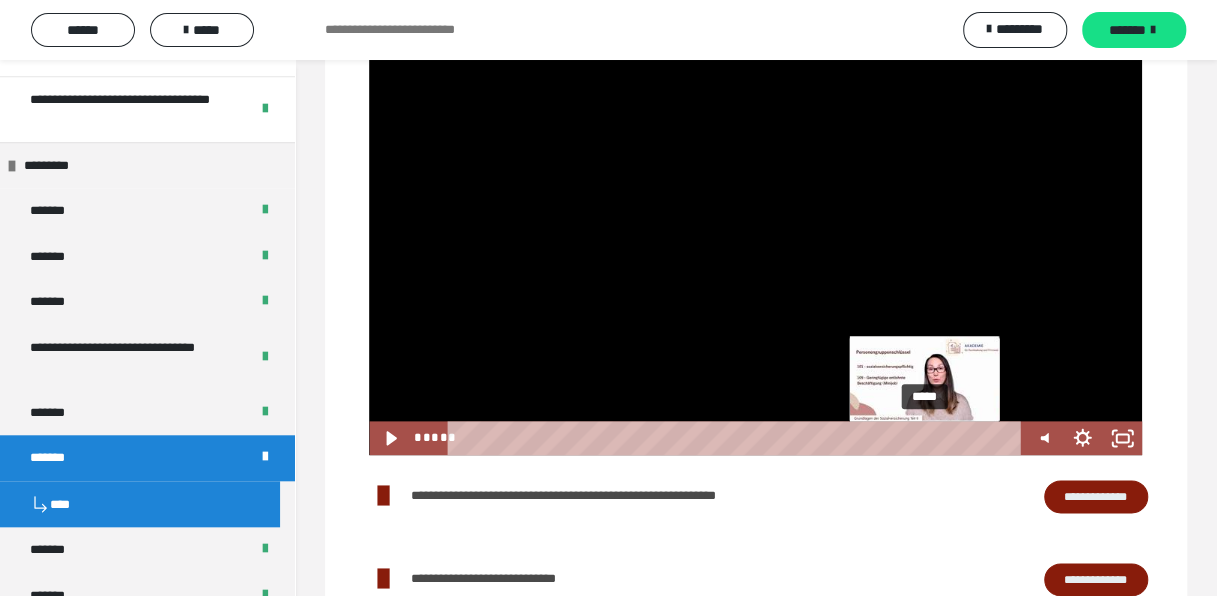 click at bounding box center [924, 437] 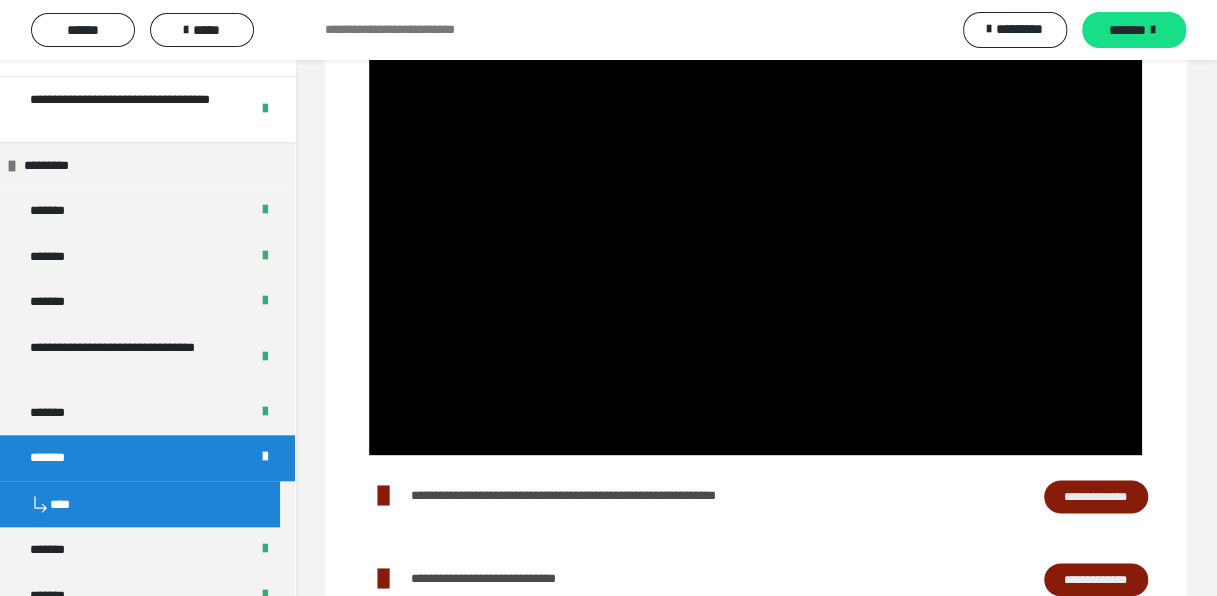 click at bounding box center [755, 237] 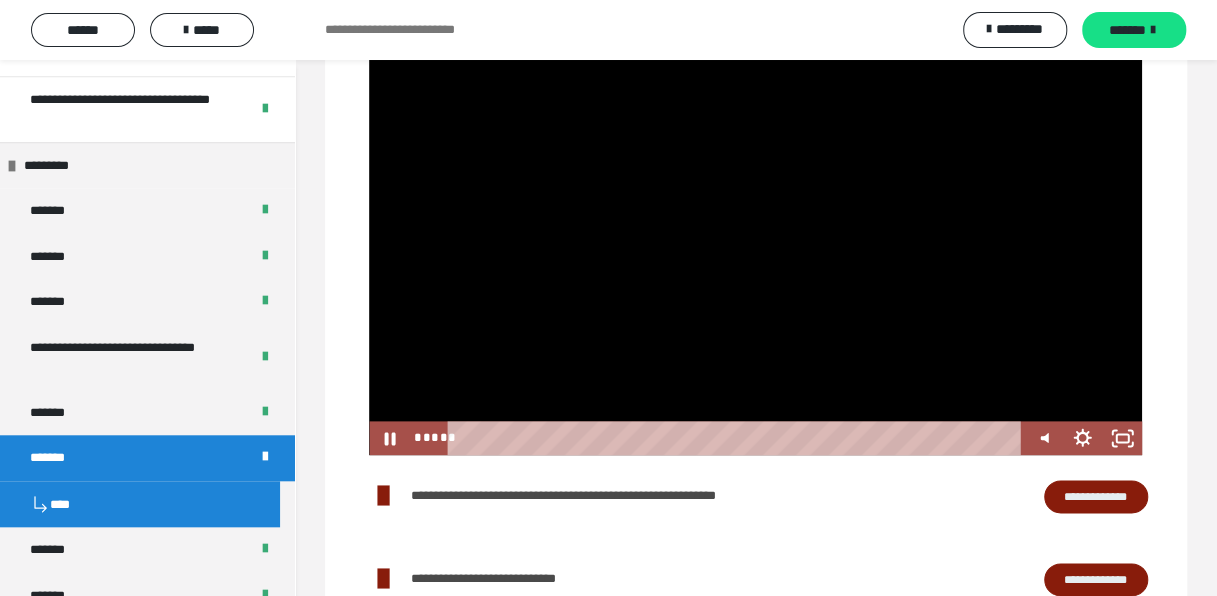 click at bounding box center (755, 237) 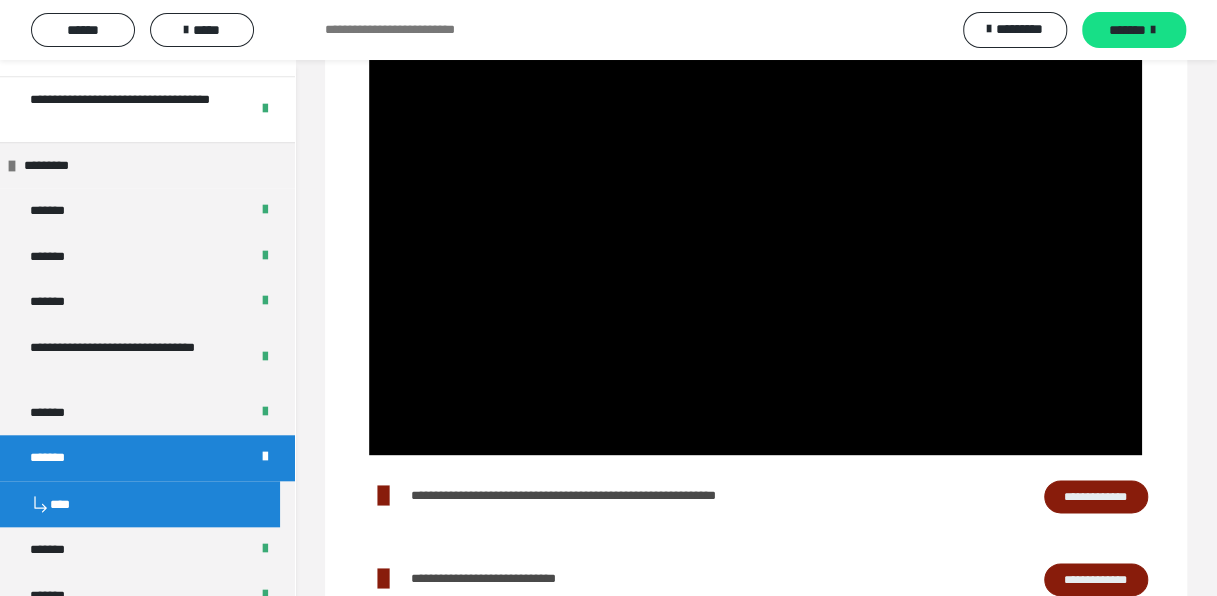 click at bounding box center (755, 237) 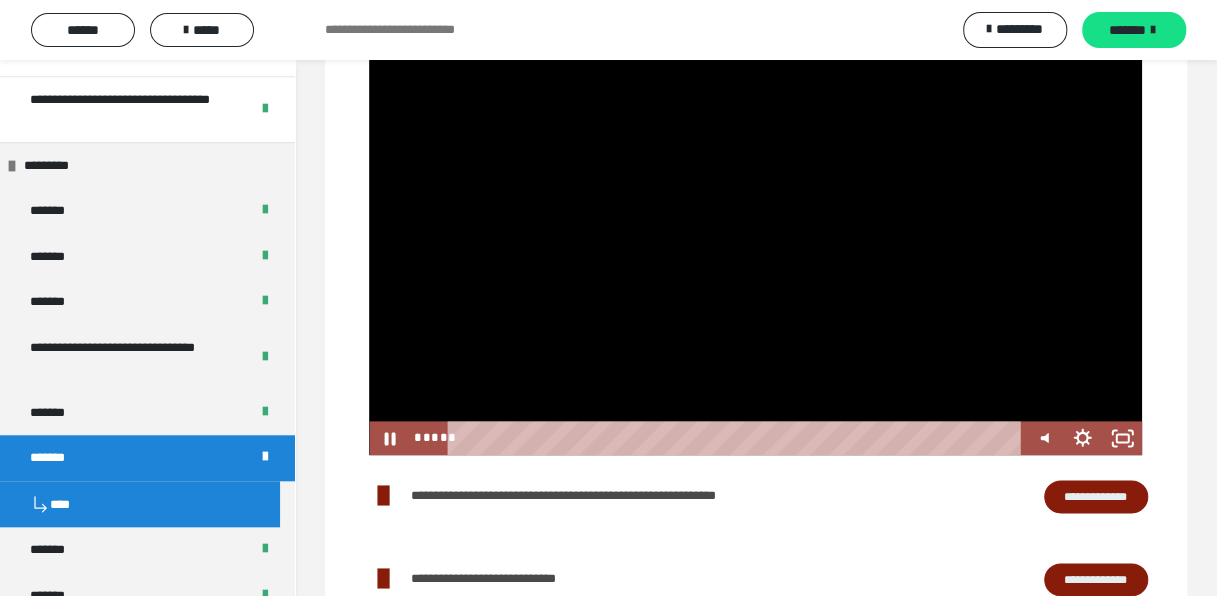 click at bounding box center [755, 237] 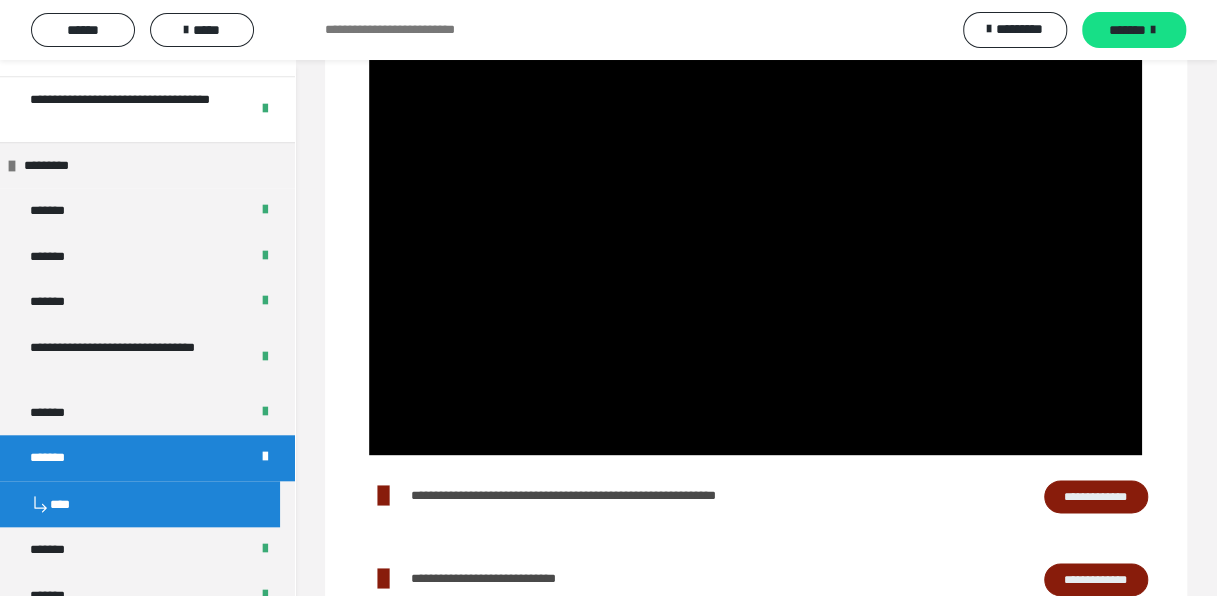 click at bounding box center (755, 237) 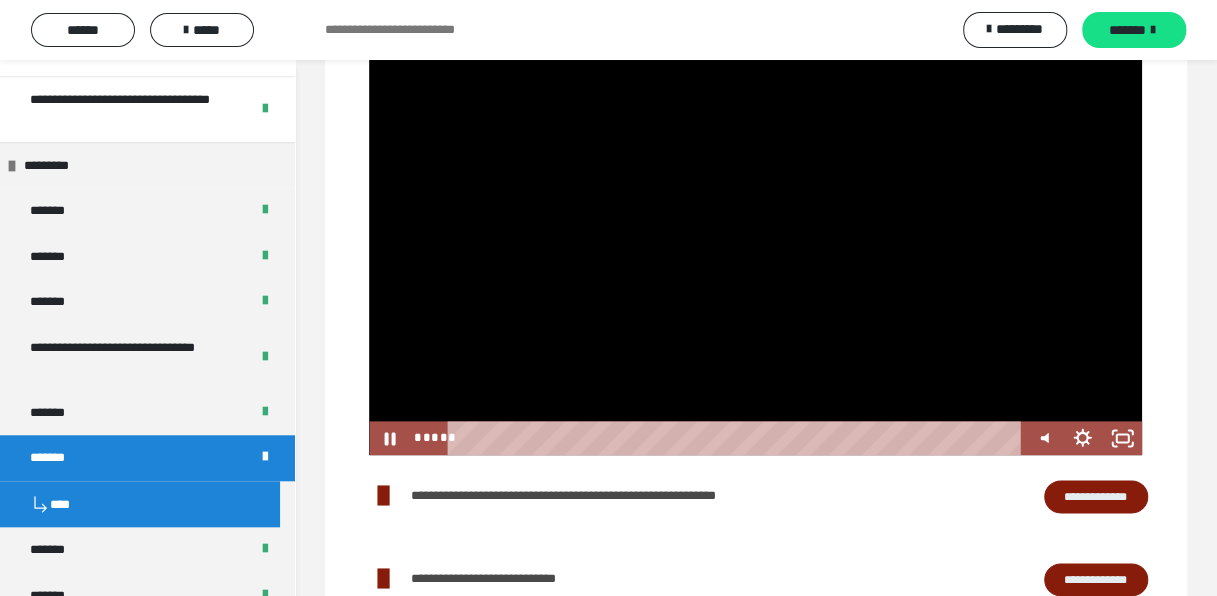 click at bounding box center [755, 237] 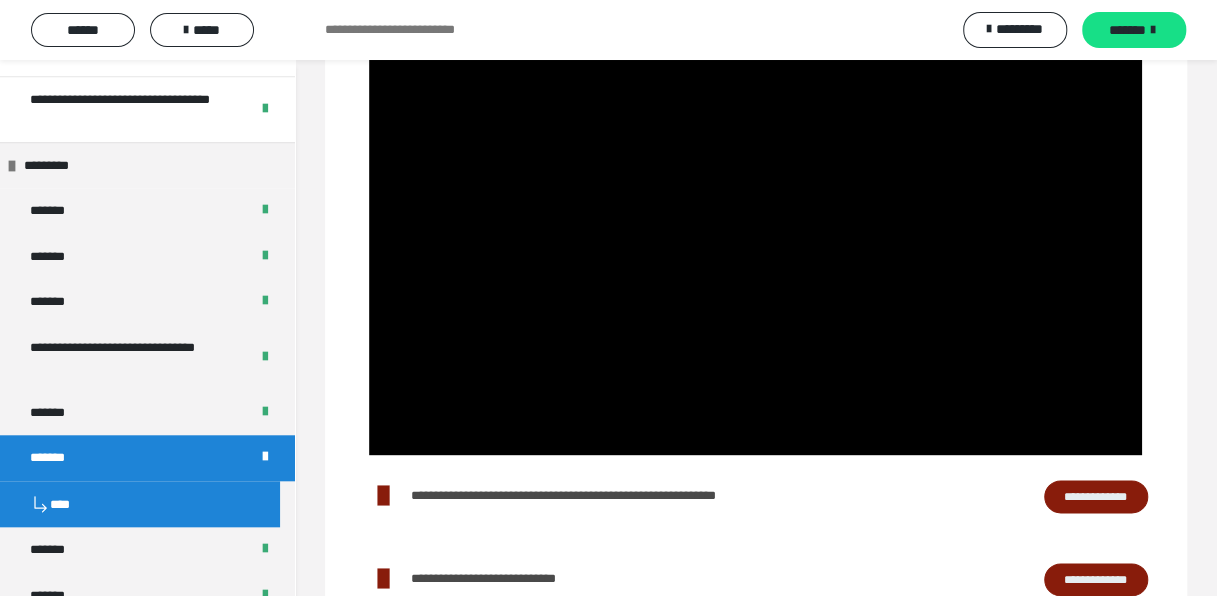 click at bounding box center (755, 237) 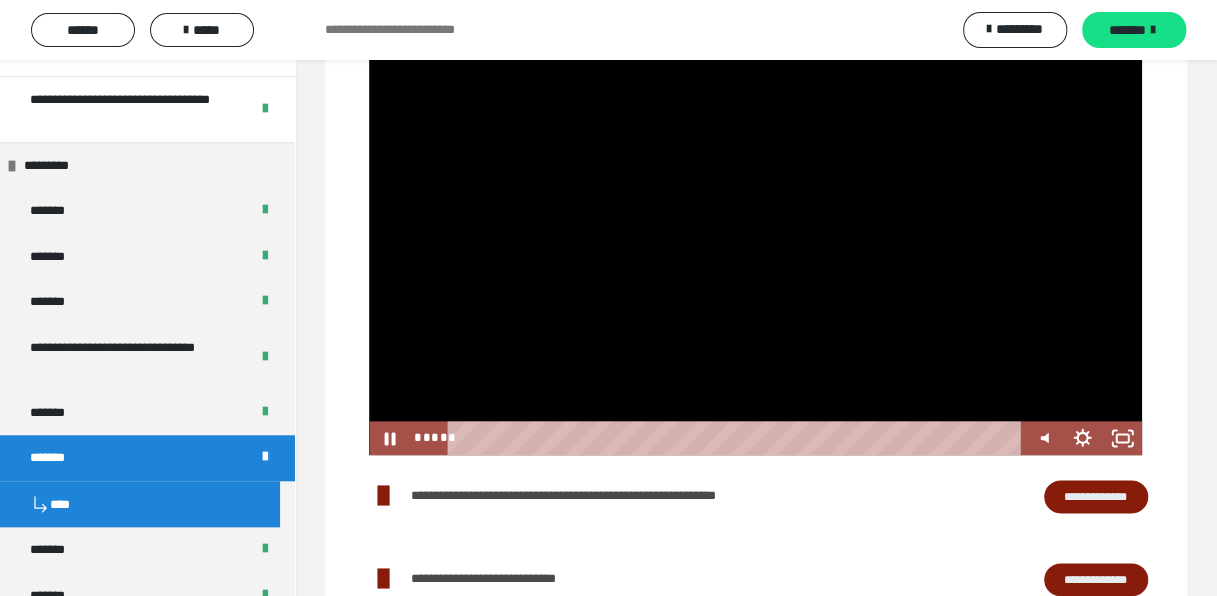 click at bounding box center (755, 237) 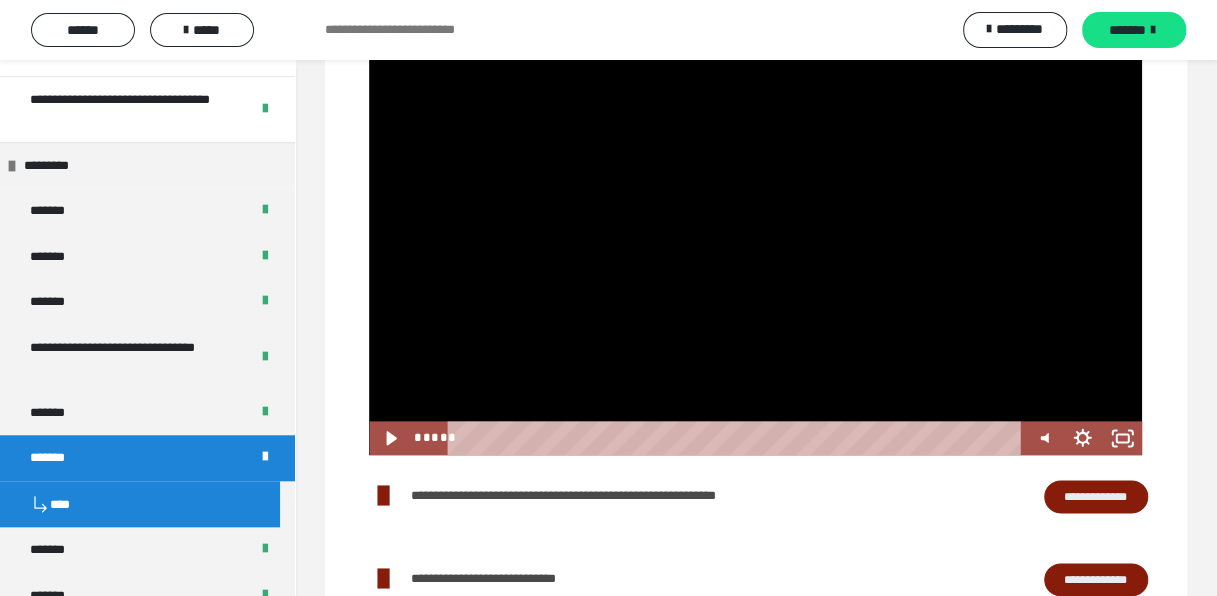click at bounding box center [755, 237] 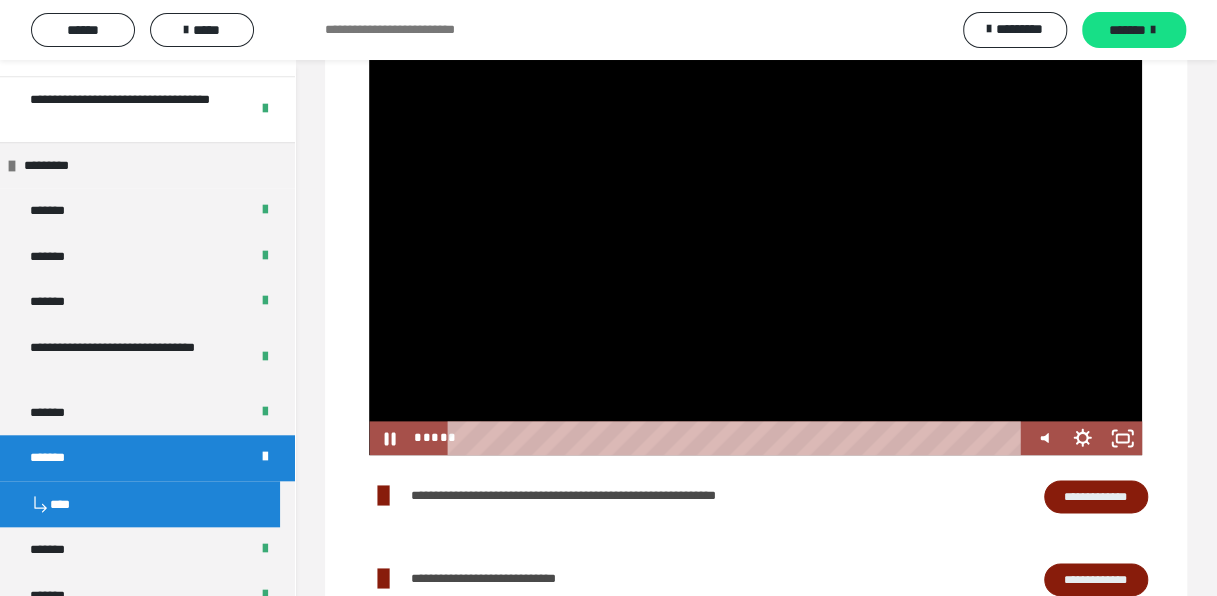click at bounding box center (755, 237) 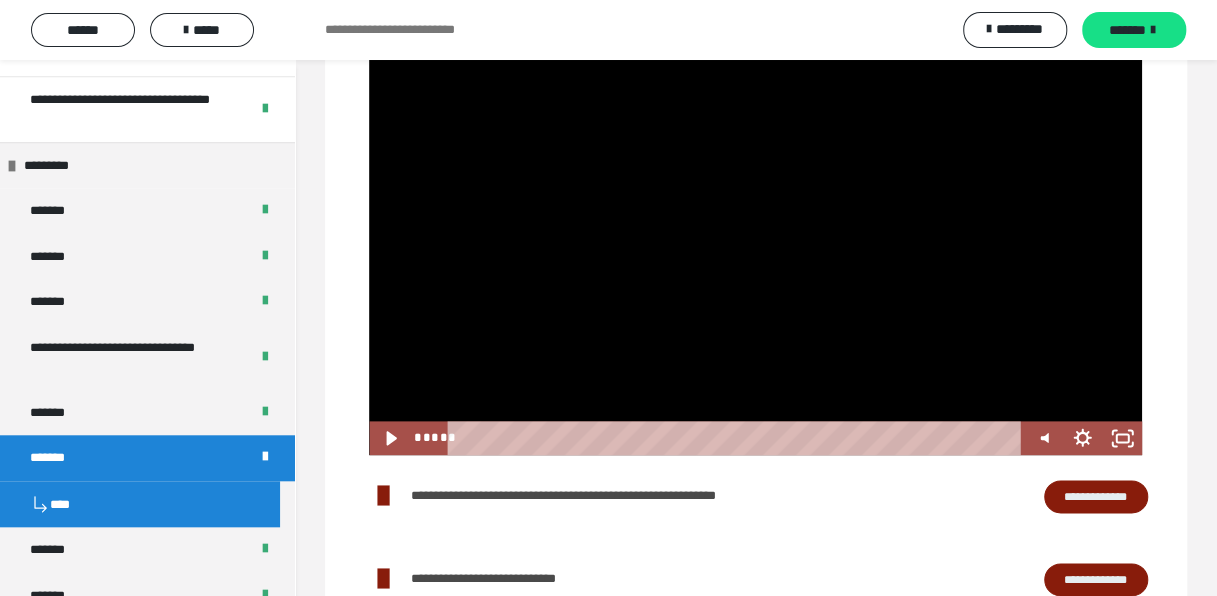 click at bounding box center [755, 237] 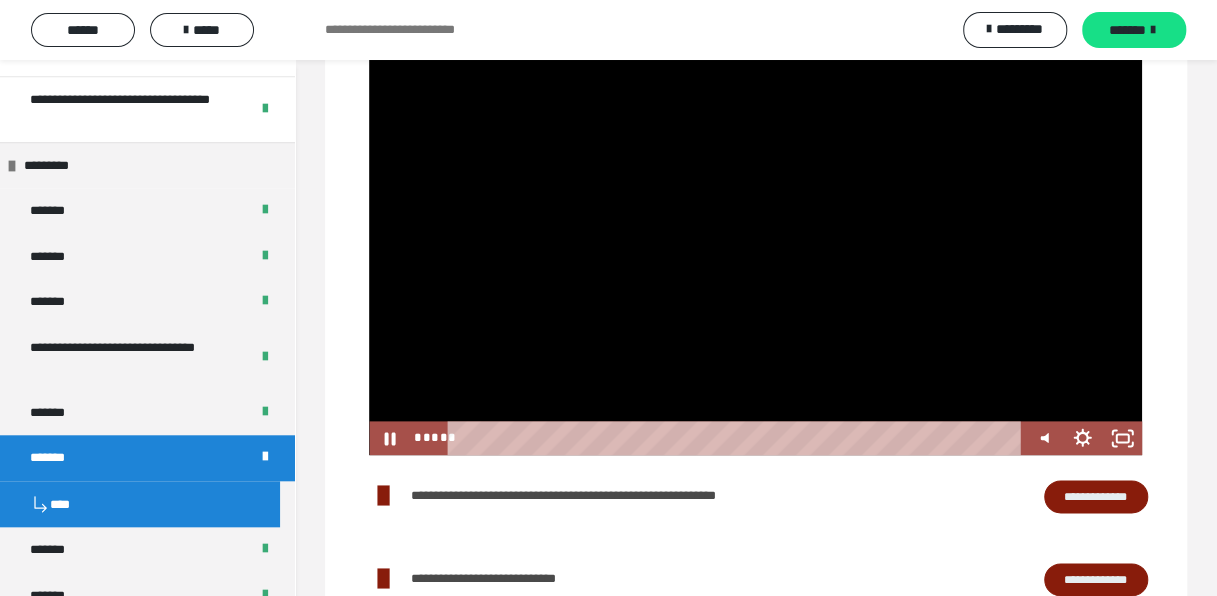 click at bounding box center [755, 237] 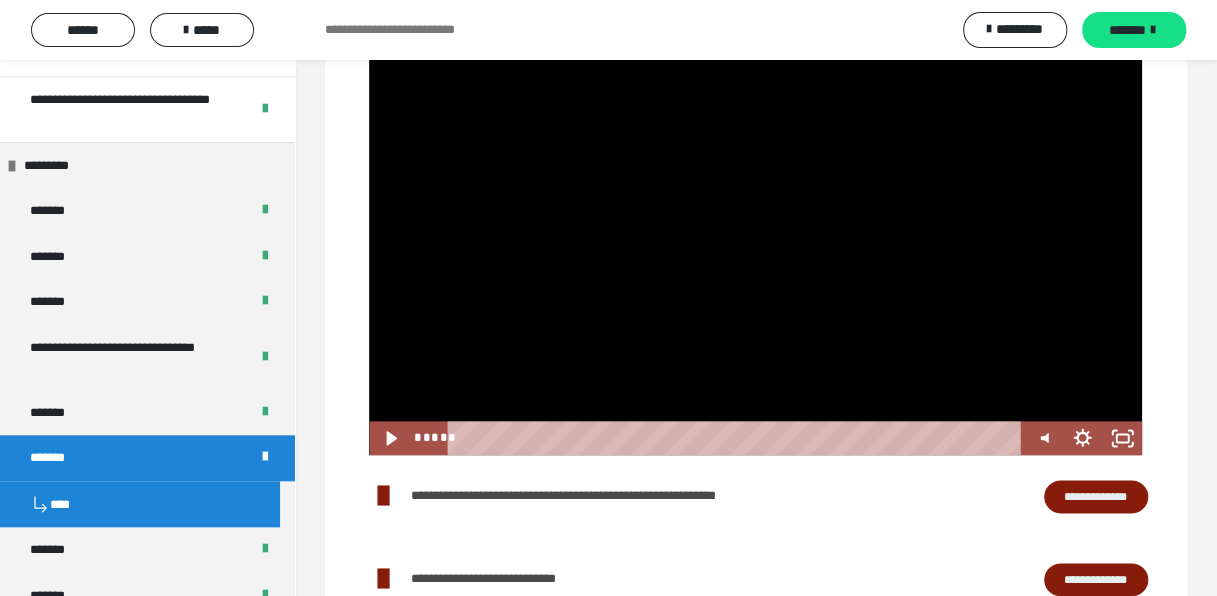 click at bounding box center [755, 237] 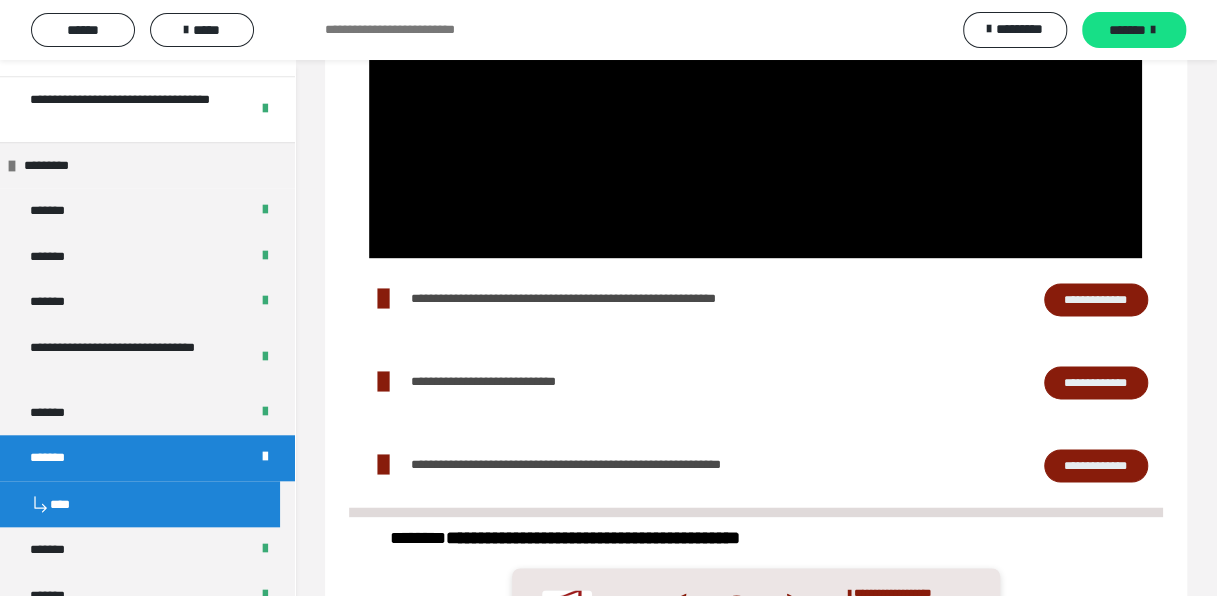scroll, scrollTop: 1200, scrollLeft: 0, axis: vertical 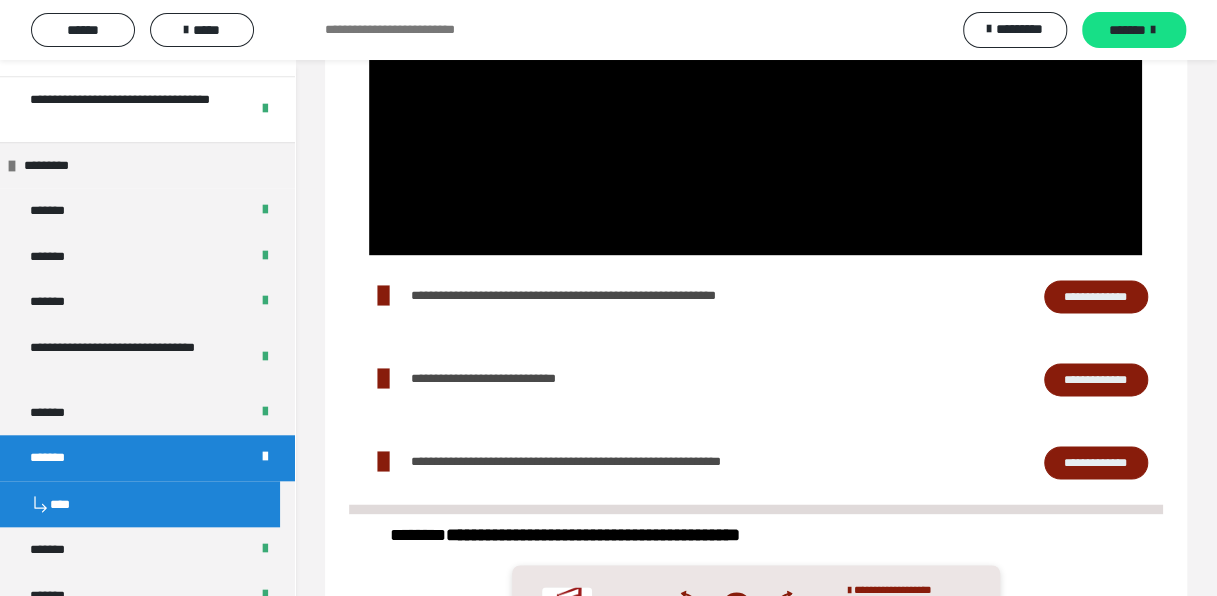 click on "**********" at bounding box center [1096, 296] 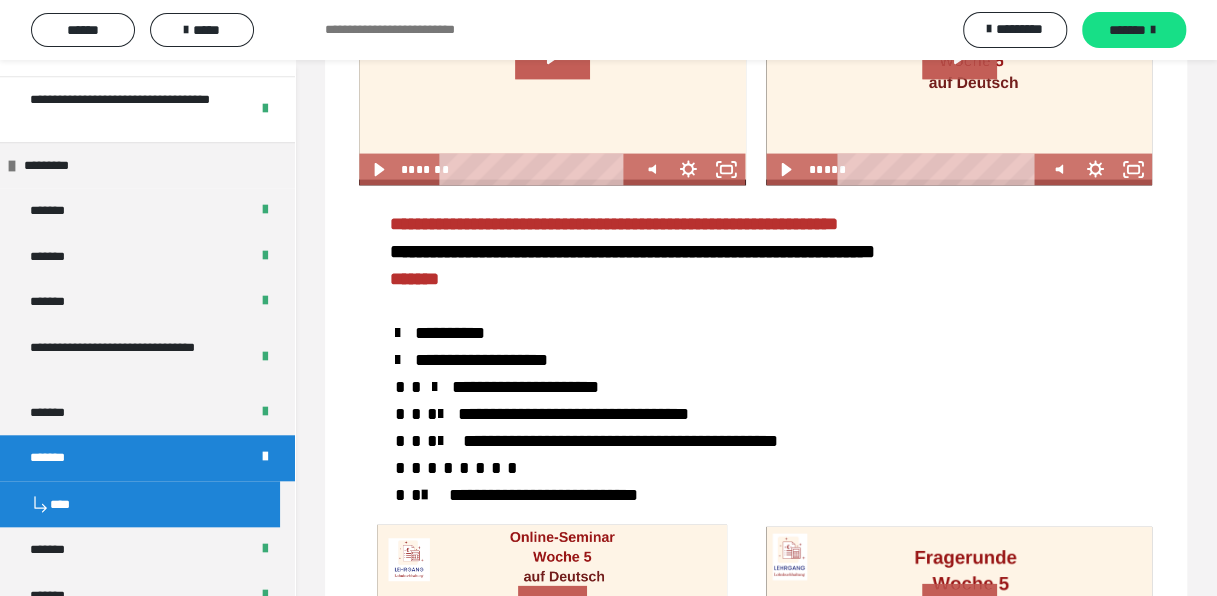 scroll, scrollTop: 2300, scrollLeft: 0, axis: vertical 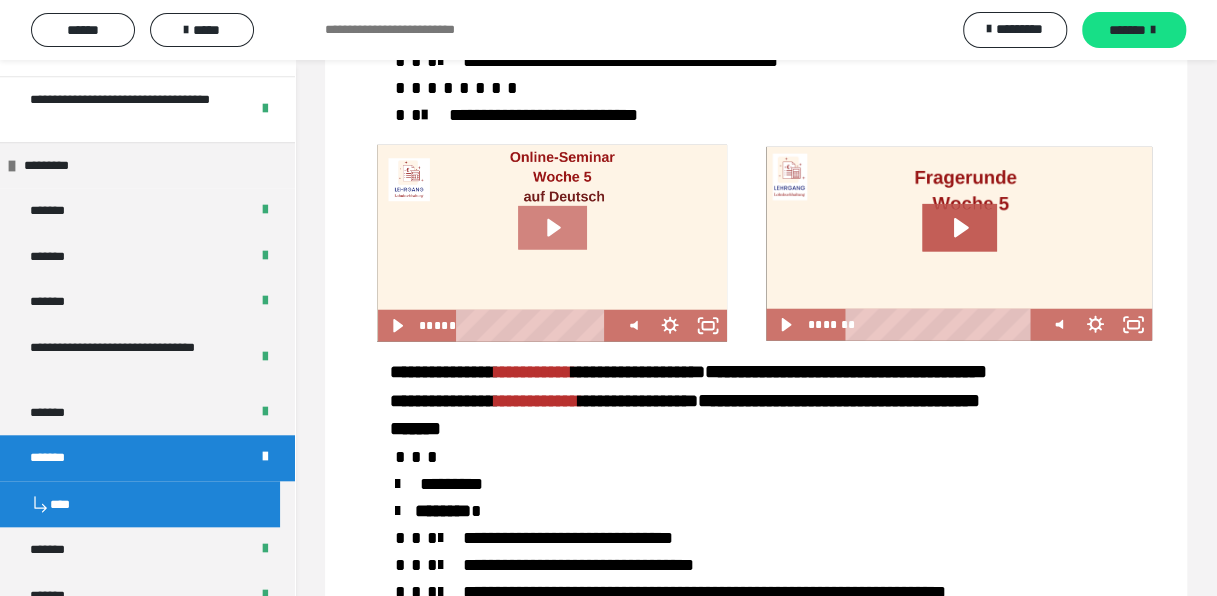click 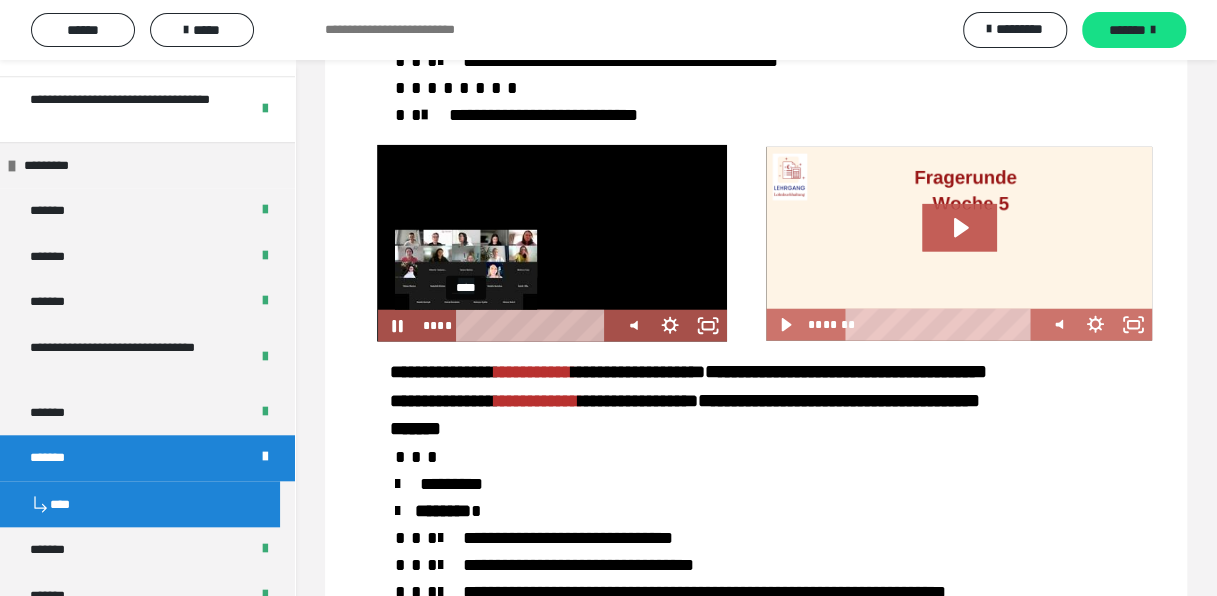 click on "****" at bounding box center [536, 326] 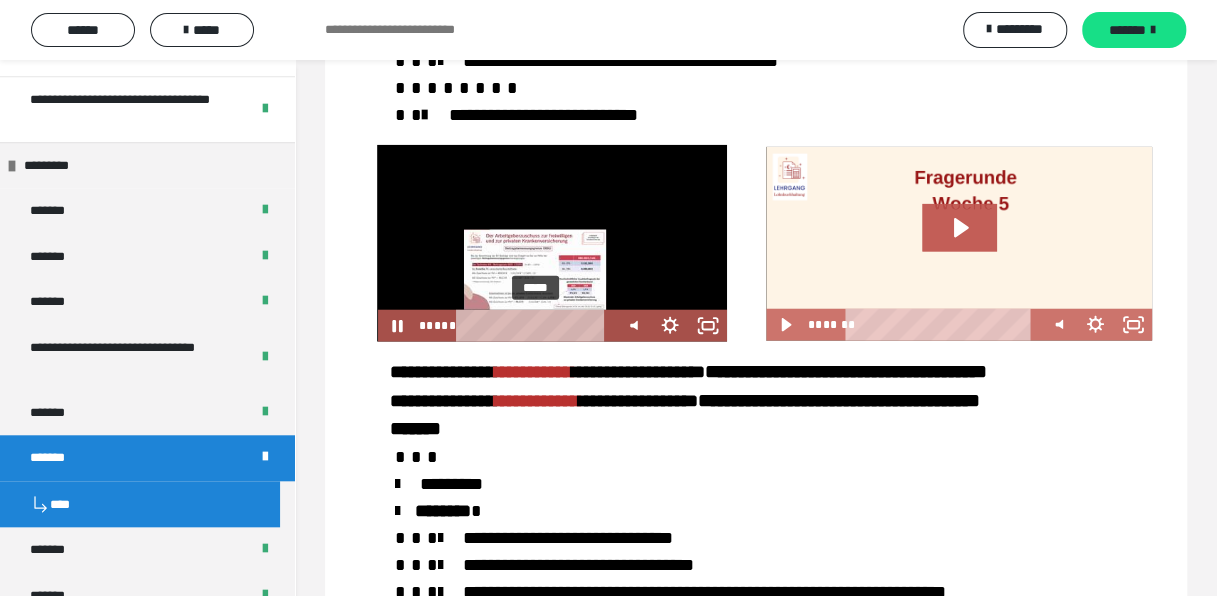 click on "*****" at bounding box center [536, 326] 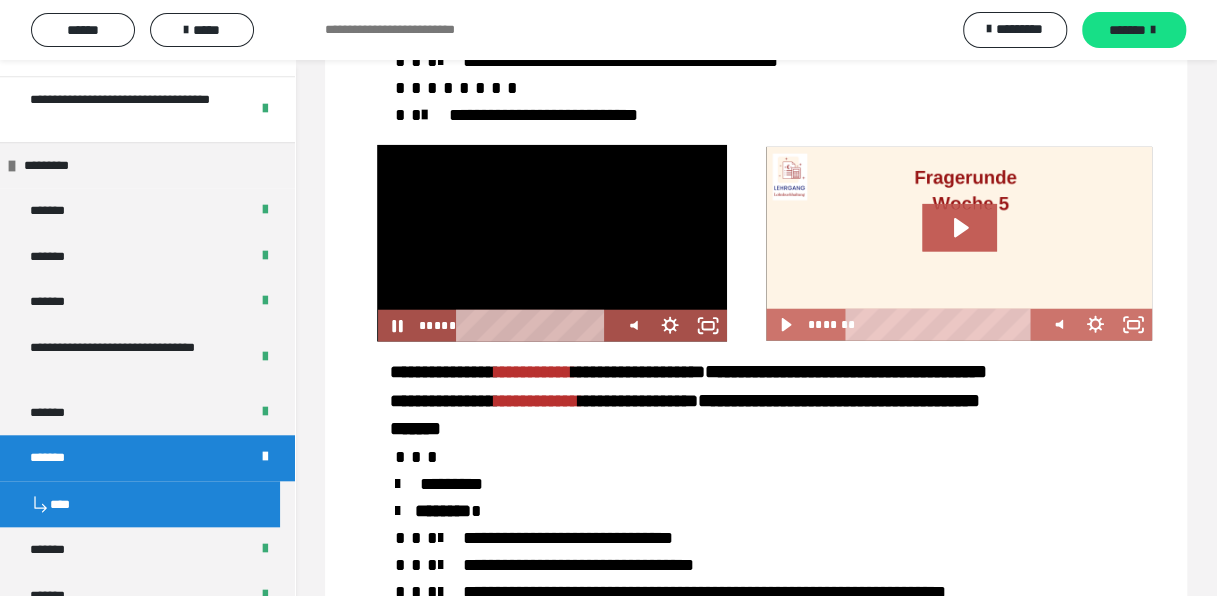 click at bounding box center [552, 243] 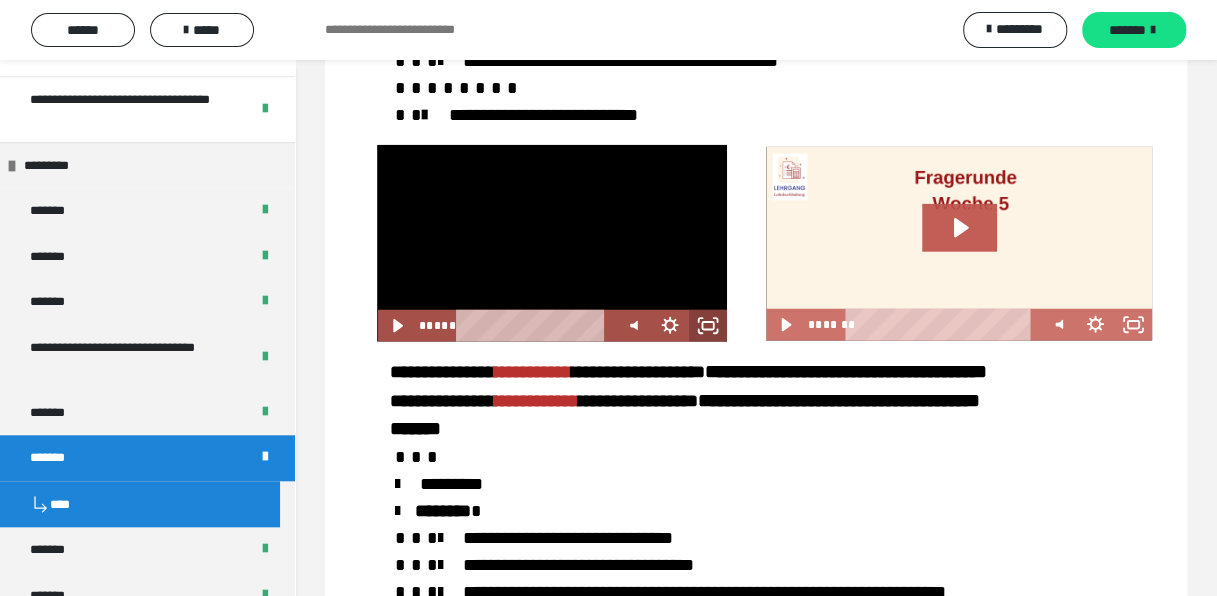 click 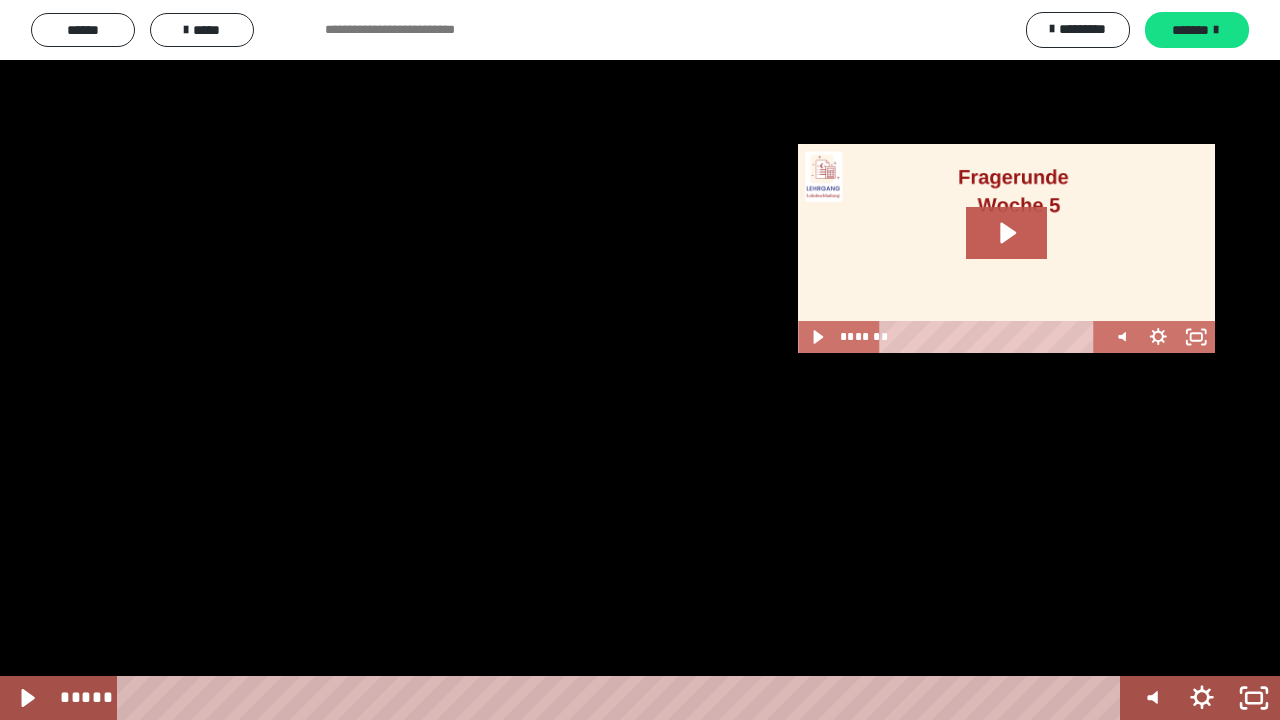 click at bounding box center (640, 360) 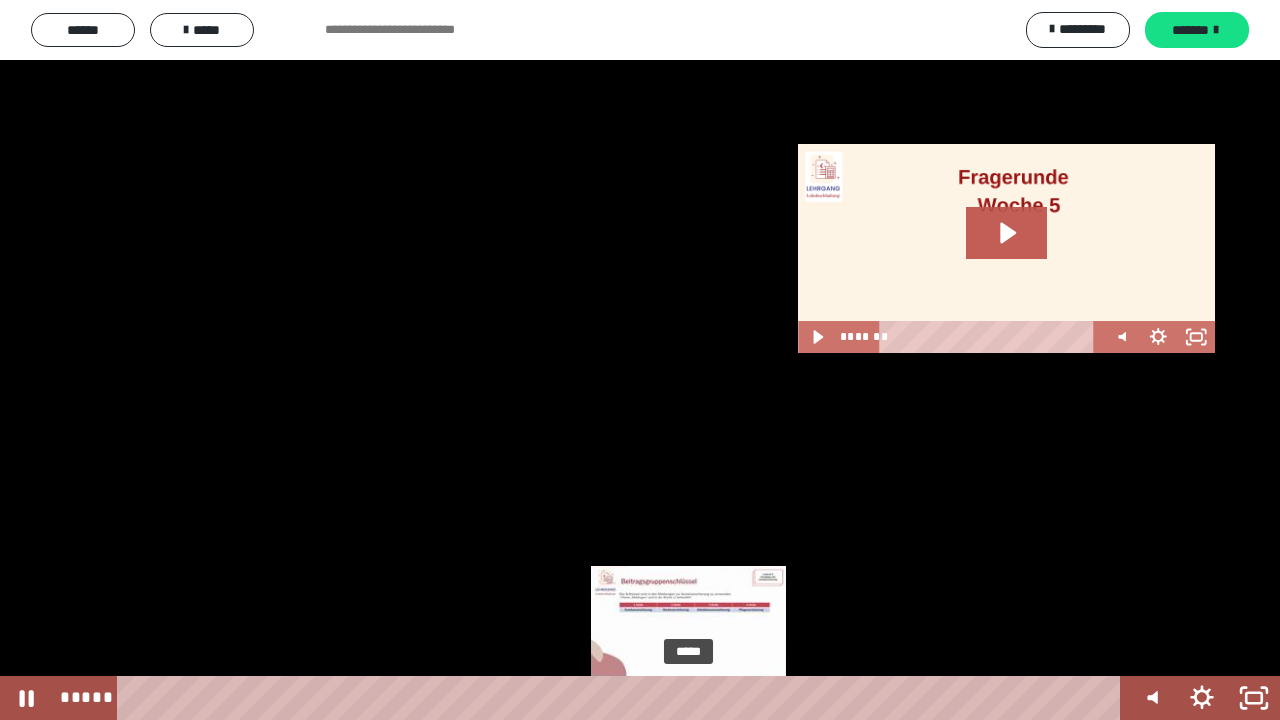click on "*****" at bounding box center [622, 698] 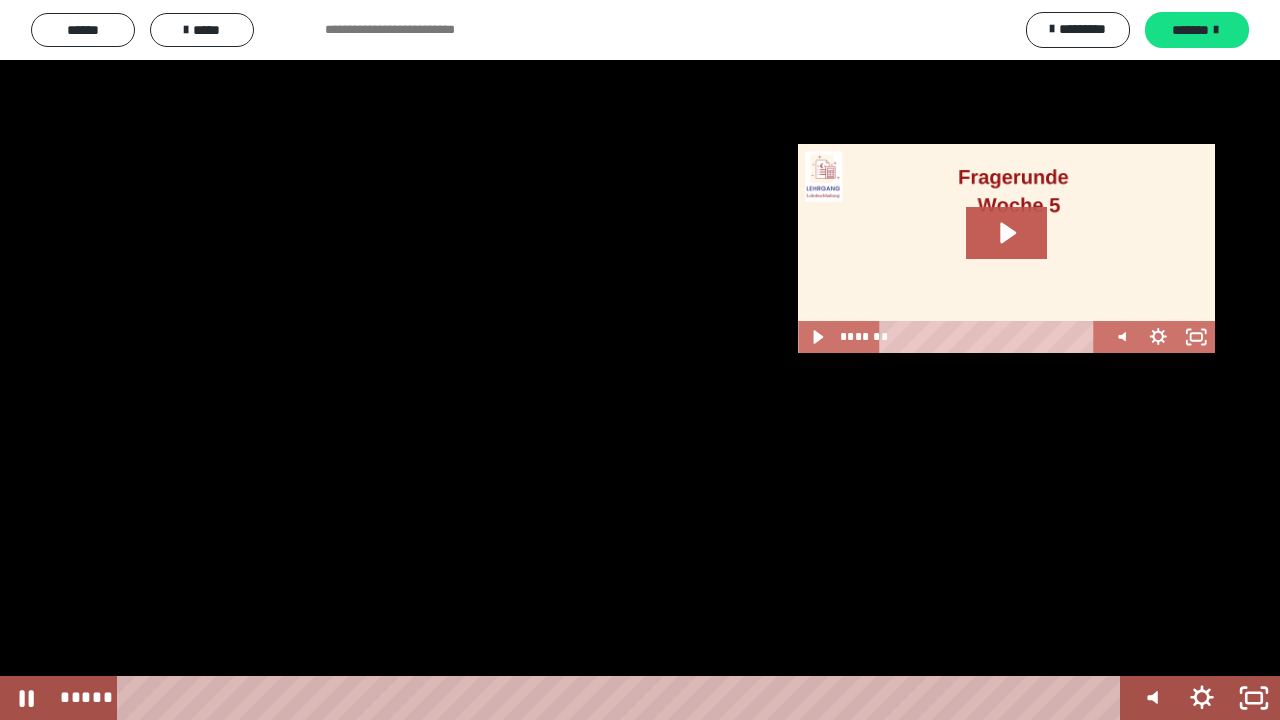 click at bounding box center [640, 360] 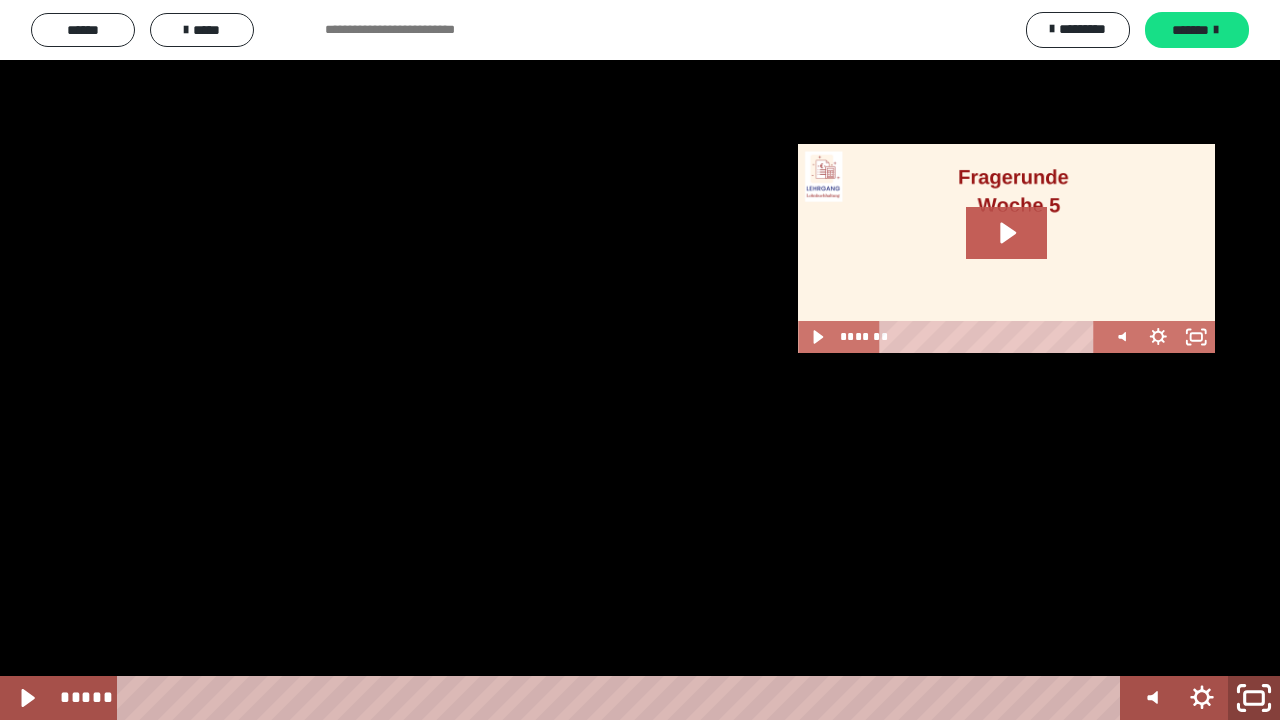 click 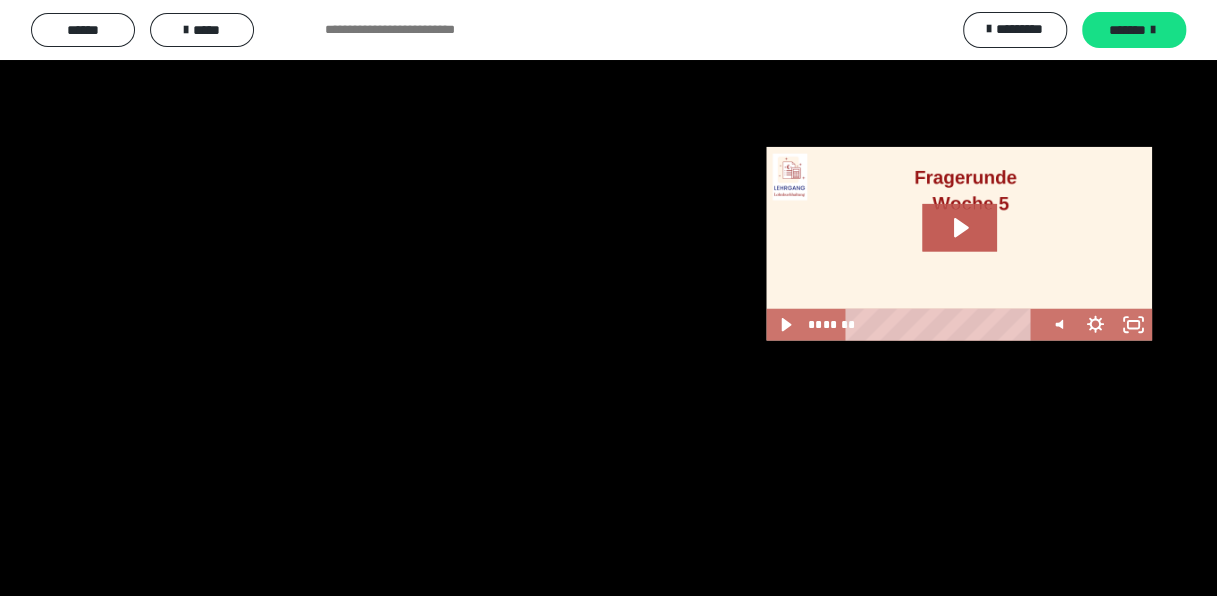 scroll, scrollTop: 0, scrollLeft: 0, axis: both 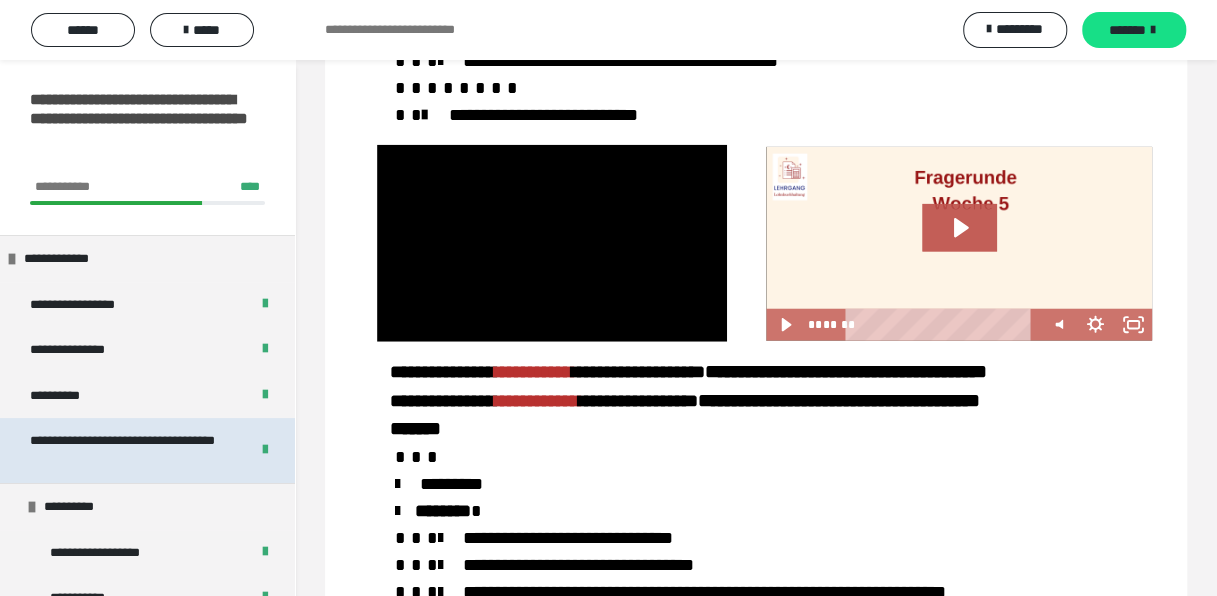 click on "**********" at bounding box center [124, 450] 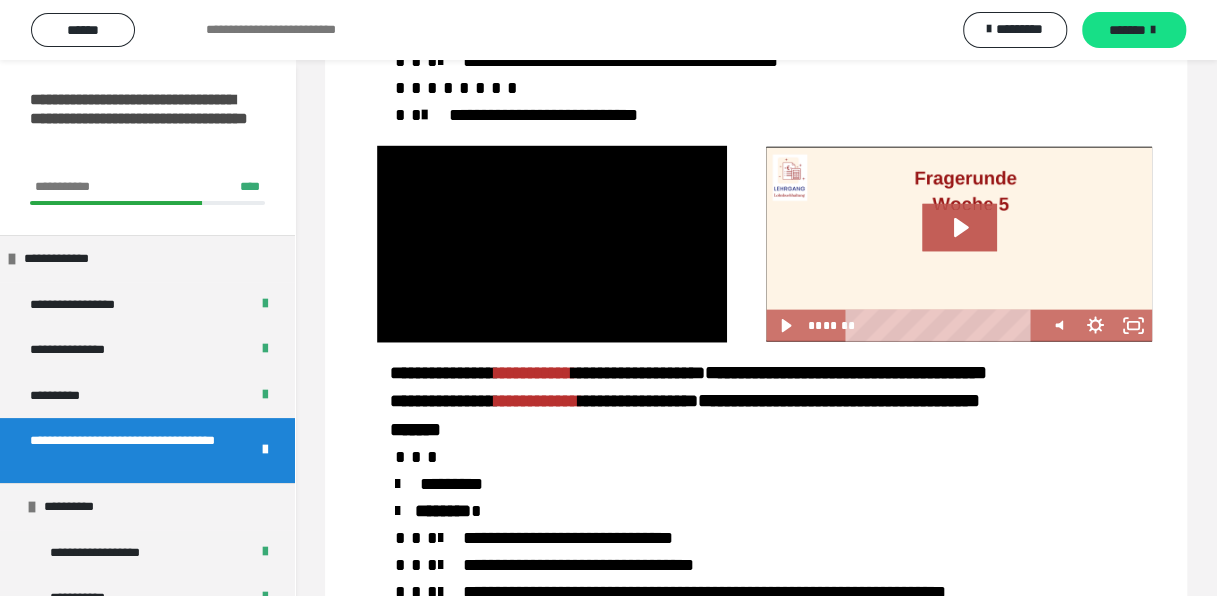 scroll, scrollTop: 242, scrollLeft: 0, axis: vertical 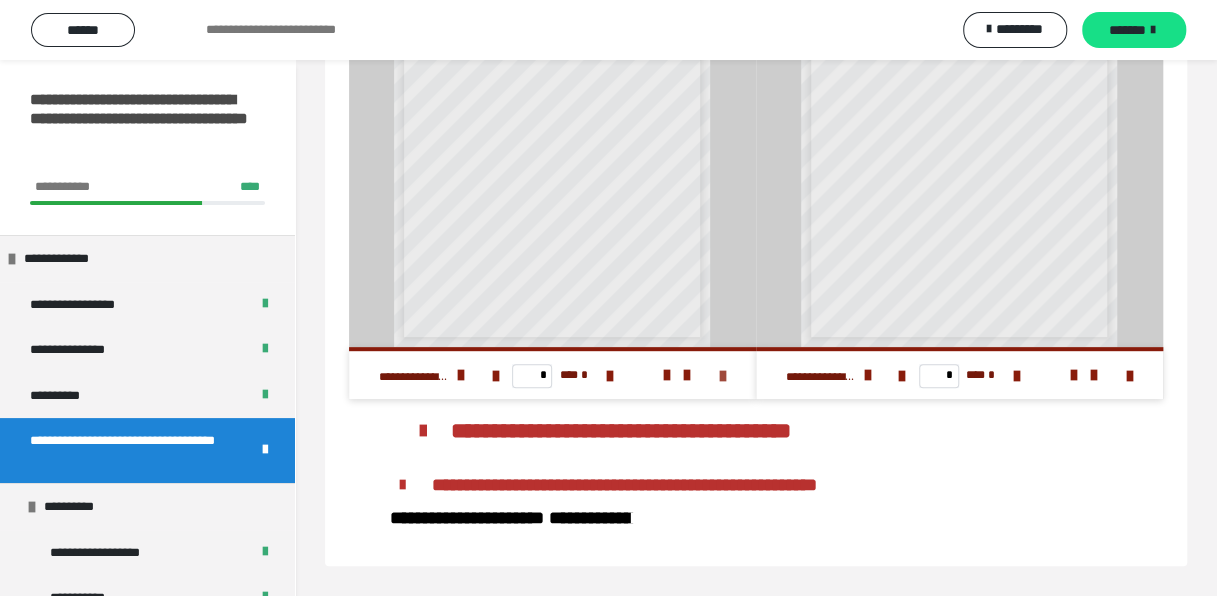 click at bounding box center [723, 376] 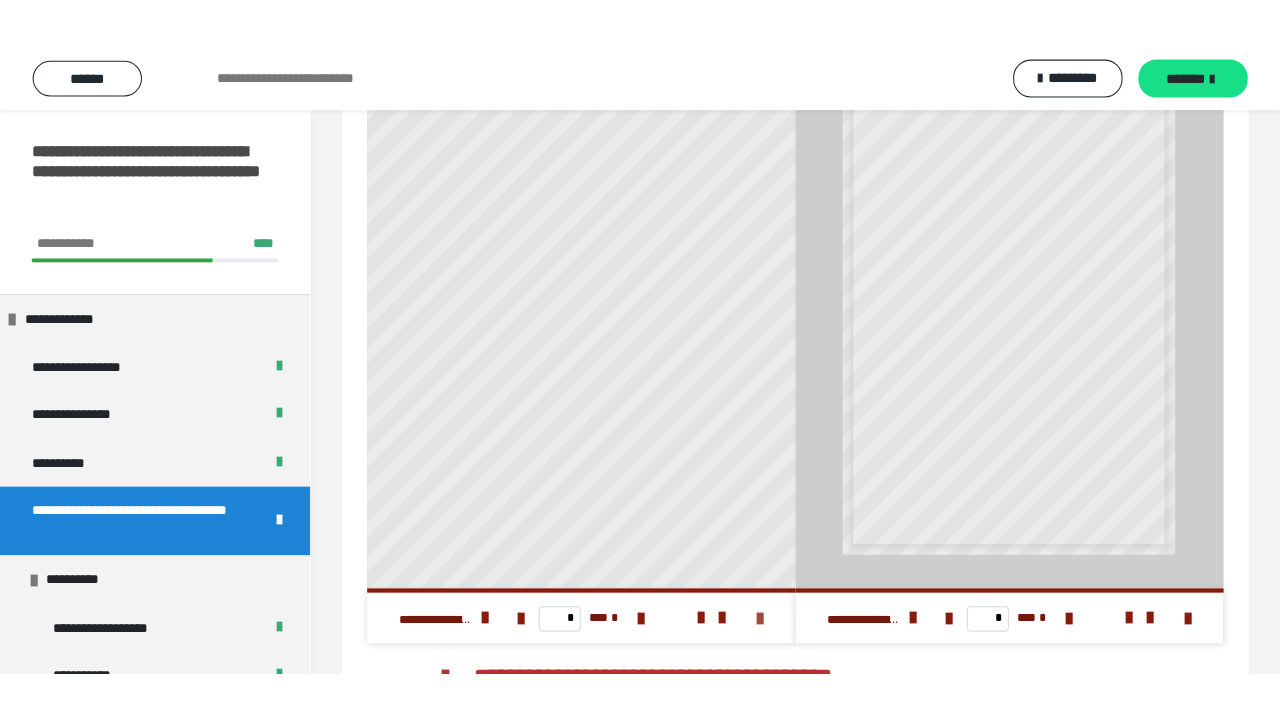 scroll, scrollTop: 120, scrollLeft: 0, axis: vertical 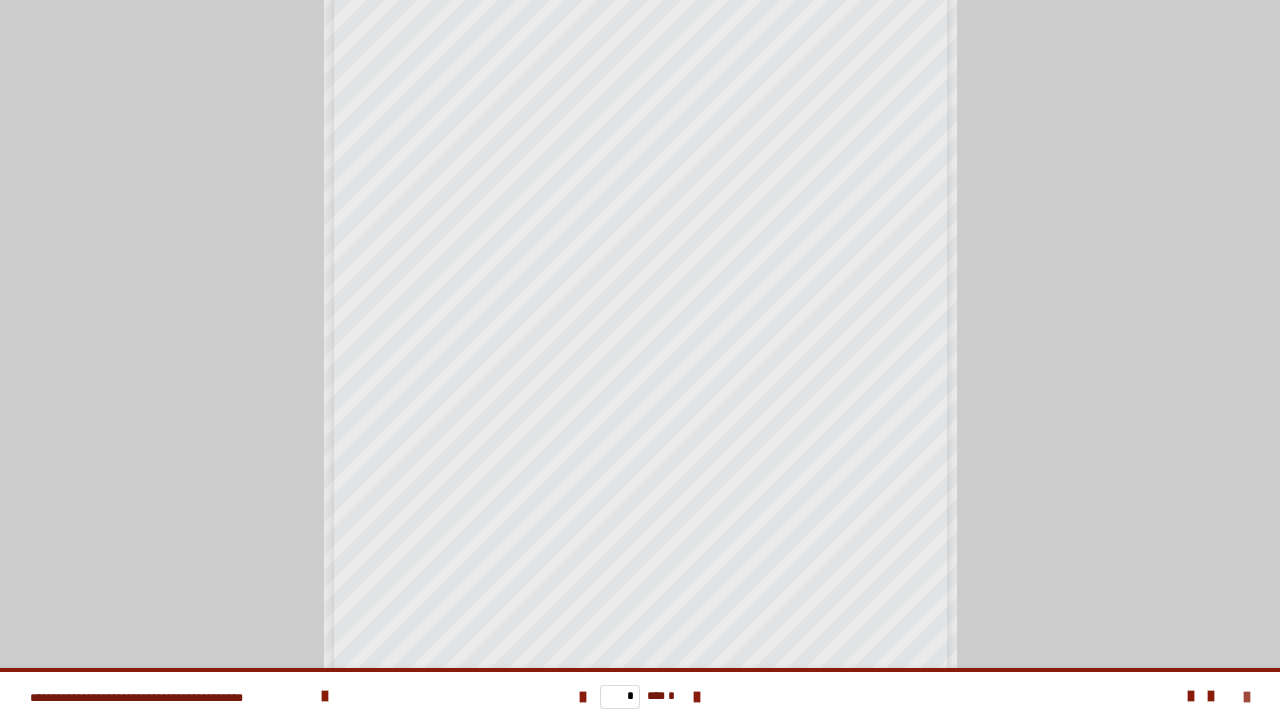 click at bounding box center [1247, 697] 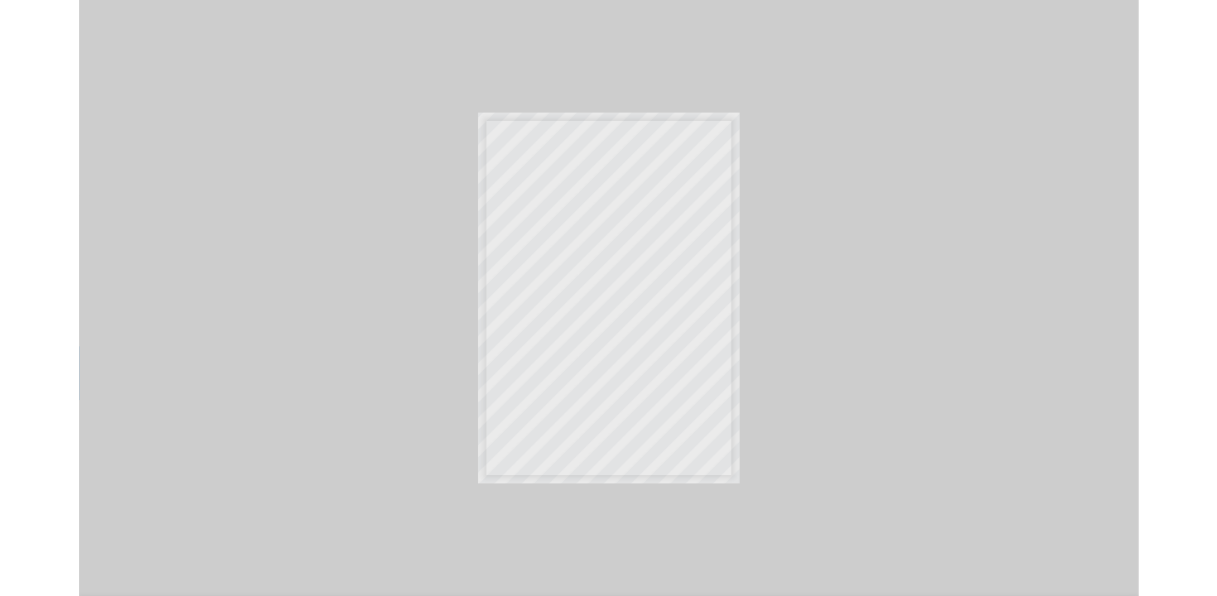 scroll, scrollTop: 0, scrollLeft: 0, axis: both 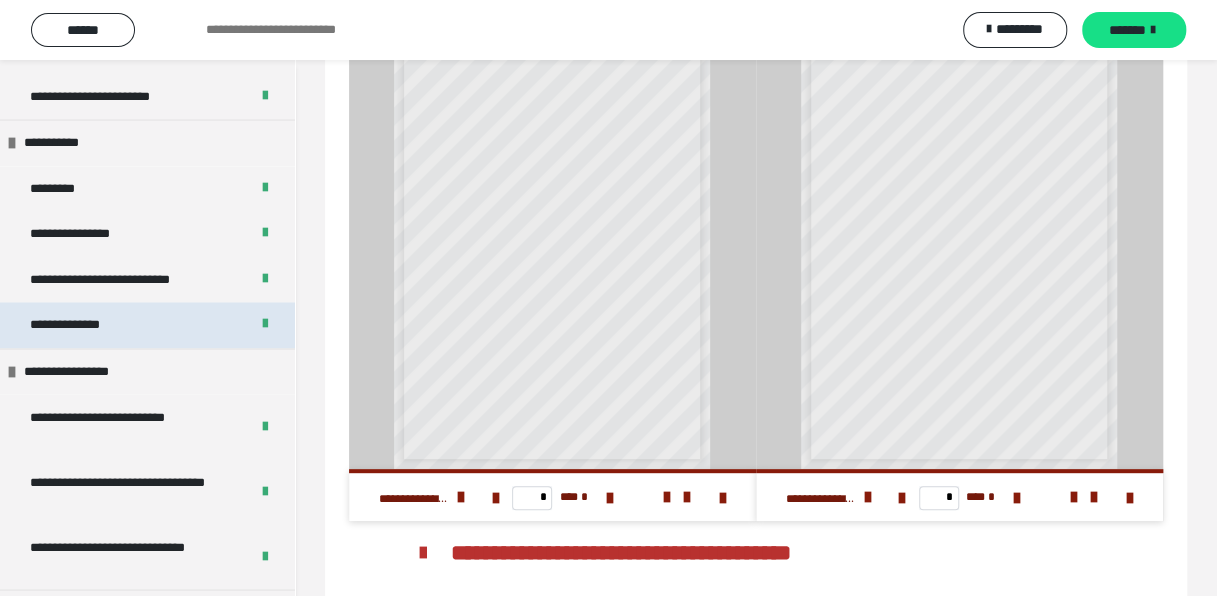 click on "**********" at bounding box center (89, 325) 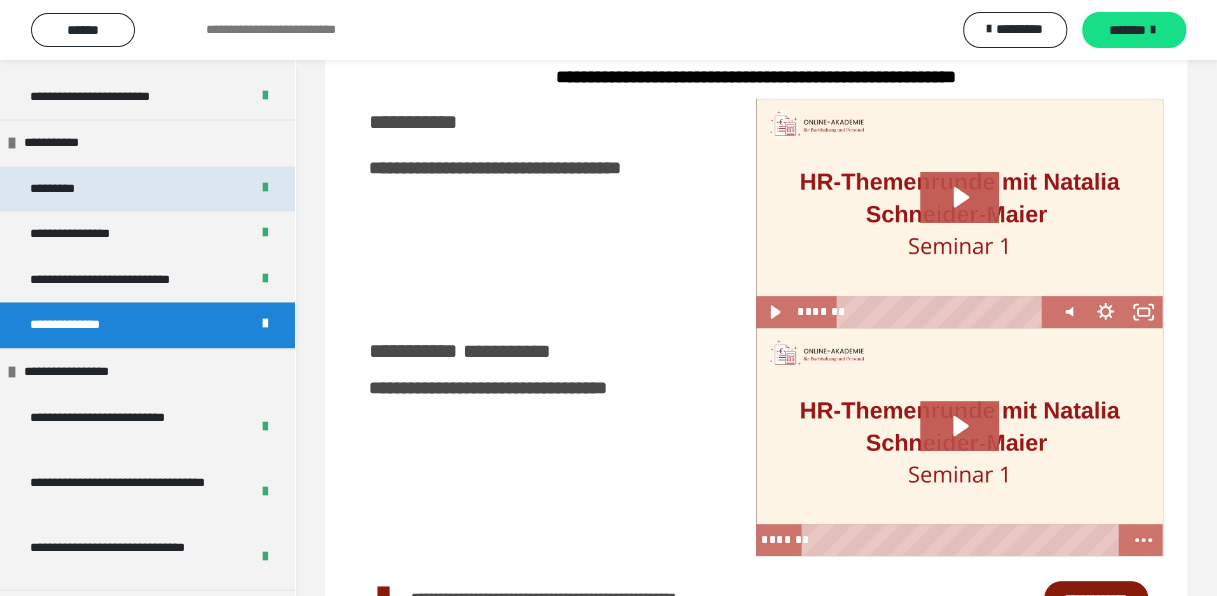 click on "*********" at bounding box center (65, 189) 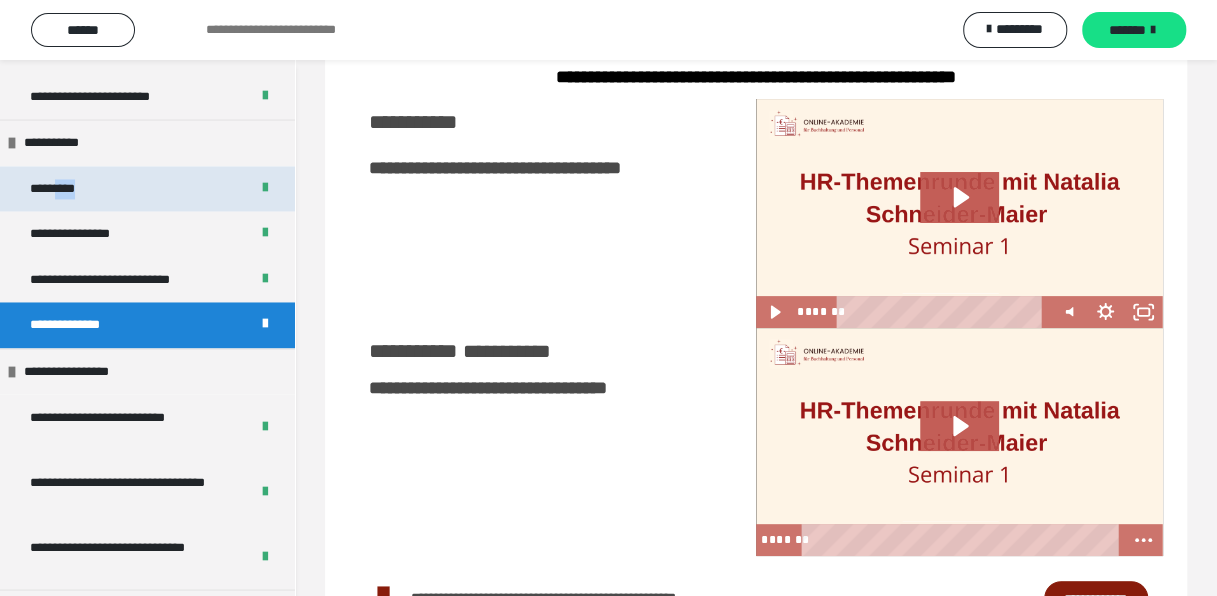 click on "*********" at bounding box center (65, 189) 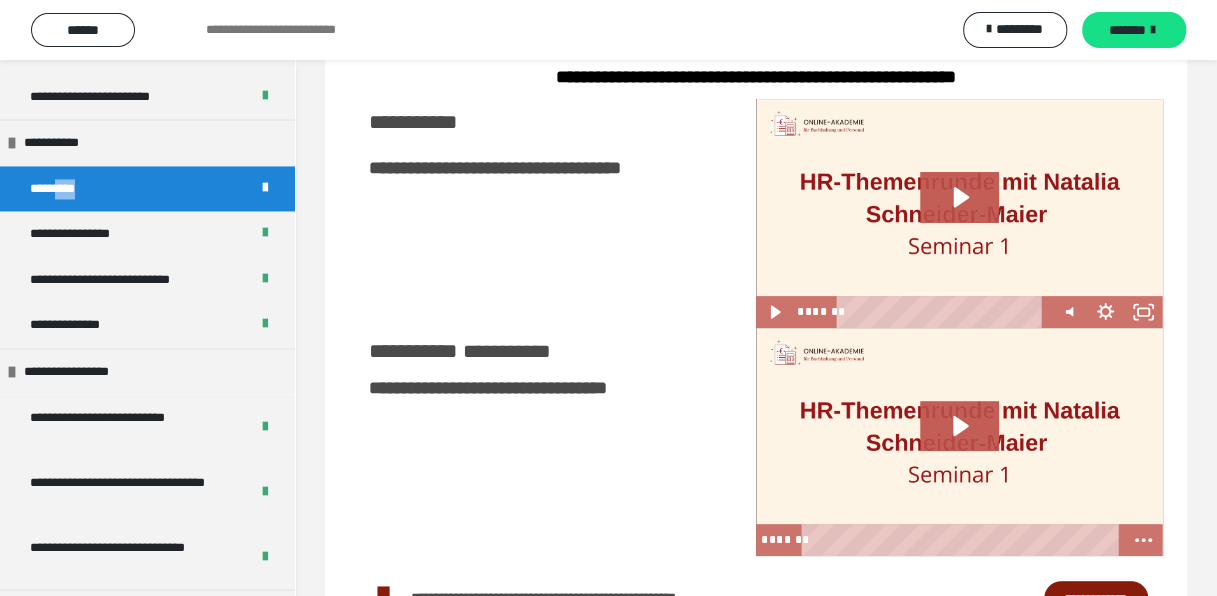 scroll, scrollTop: 60, scrollLeft: 0, axis: vertical 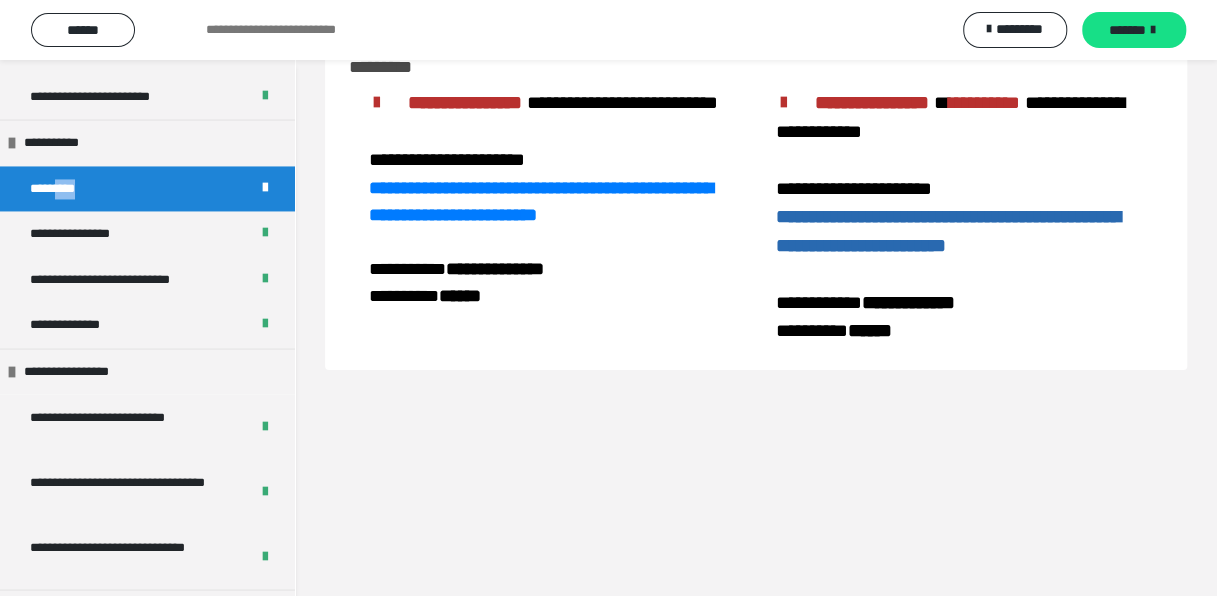 click on "**********" at bounding box center (948, 231) 